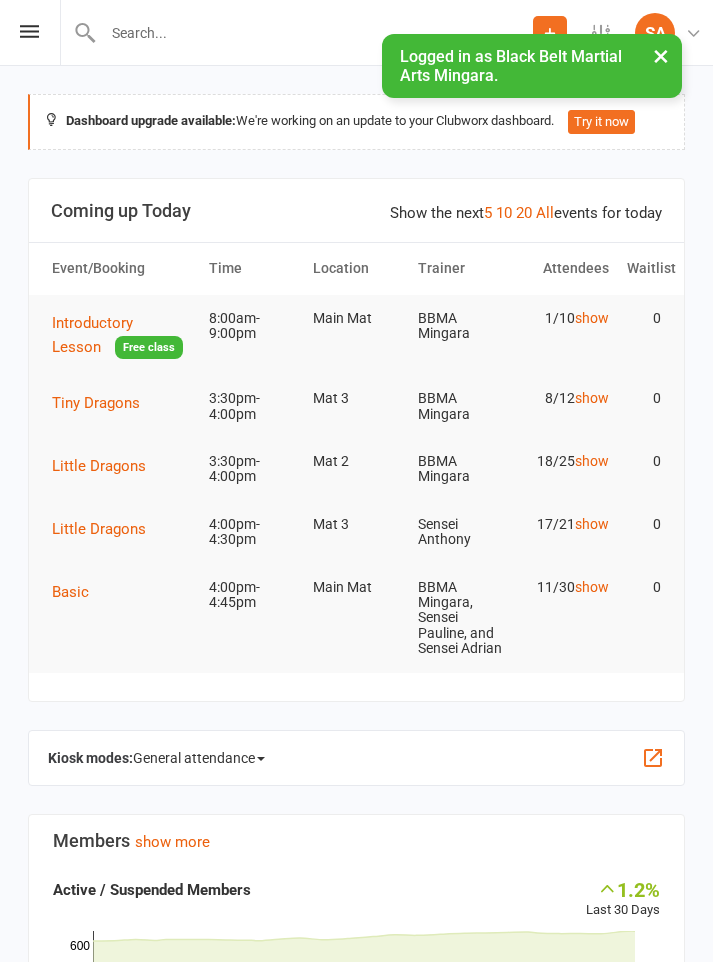 scroll, scrollTop: 0, scrollLeft: 0, axis: both 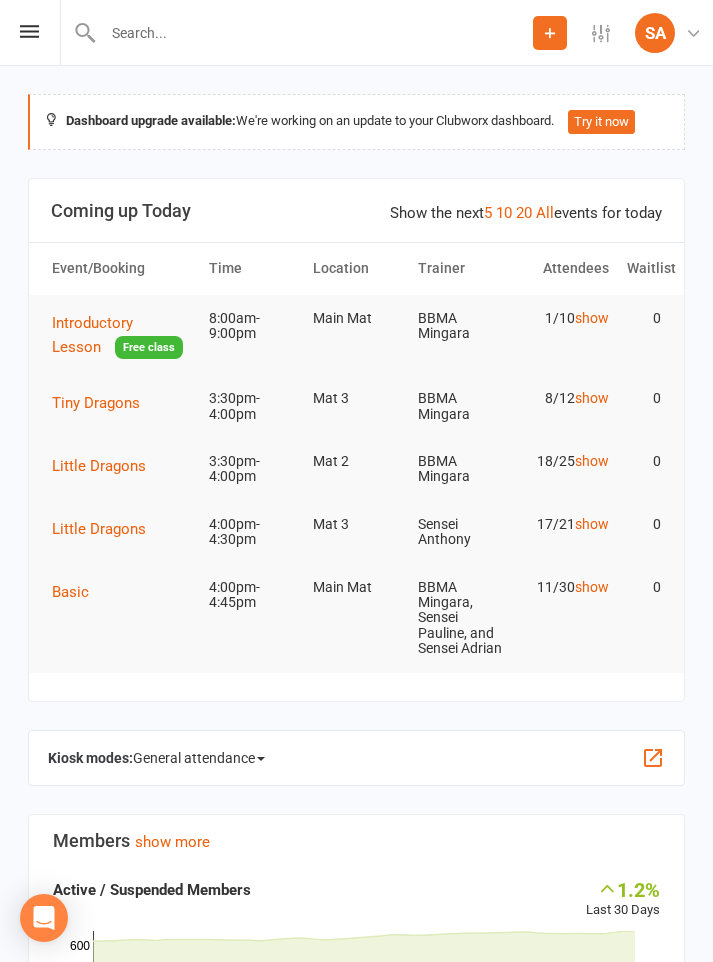 click on "Tiny Dragons" at bounding box center (96, 403) 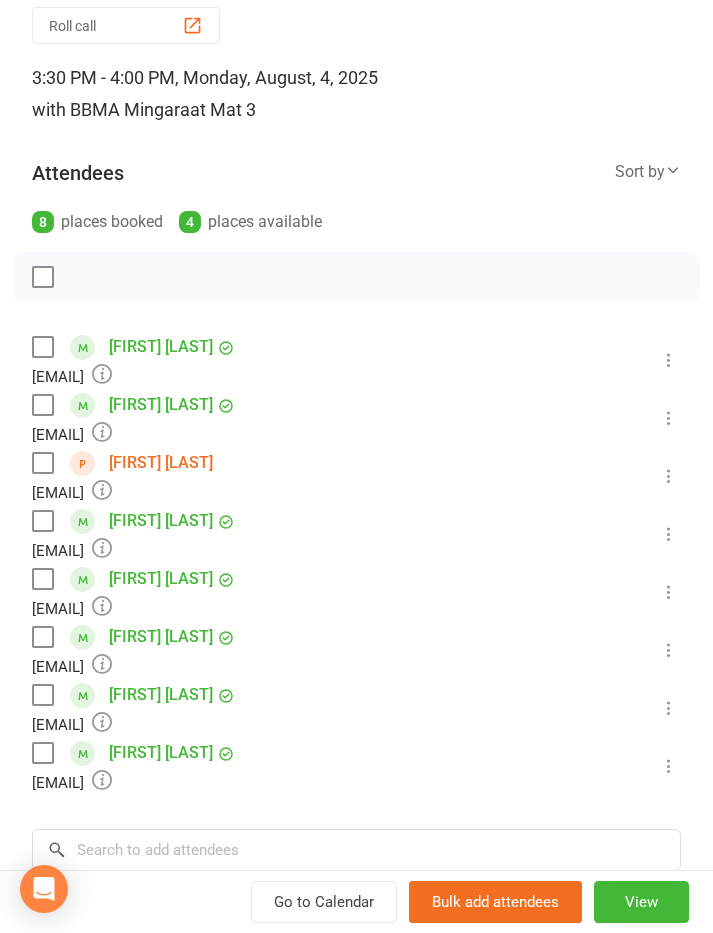 scroll, scrollTop: 129, scrollLeft: 0, axis: vertical 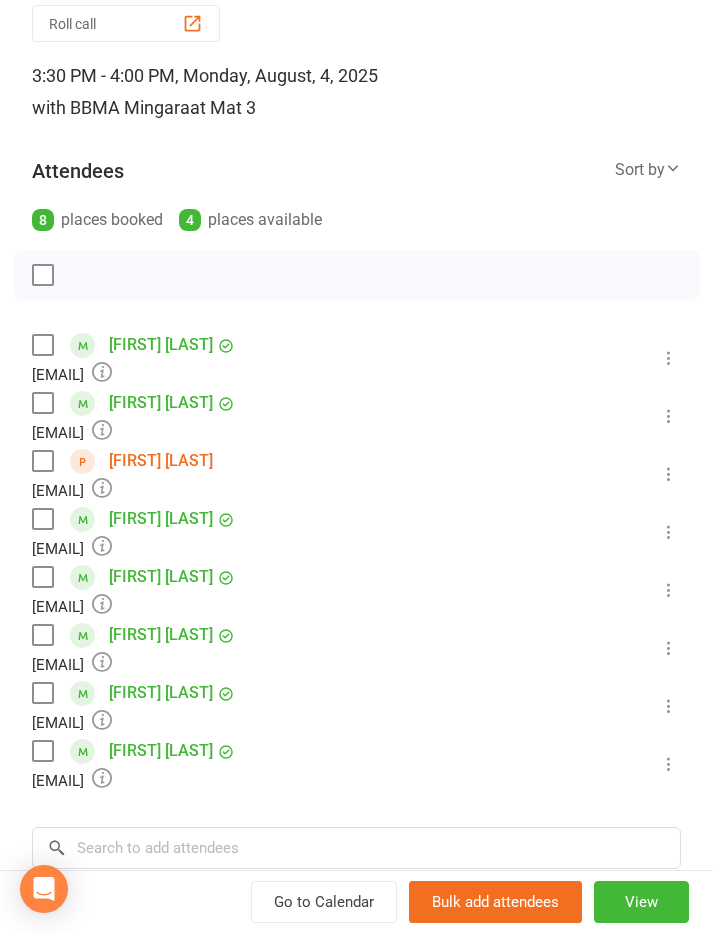 click at bounding box center (42, 403) 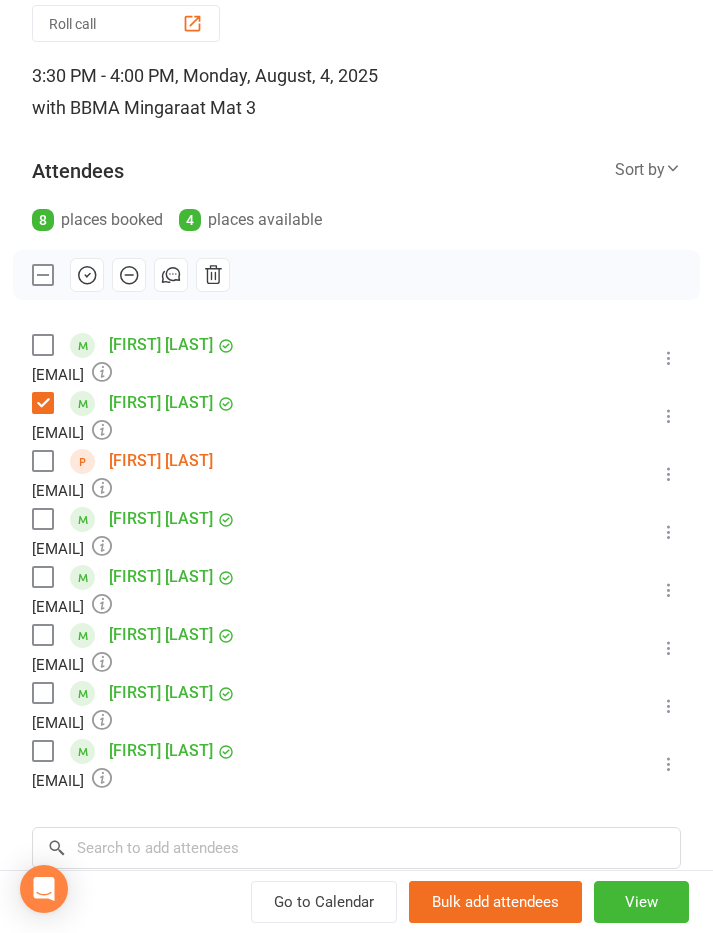 click 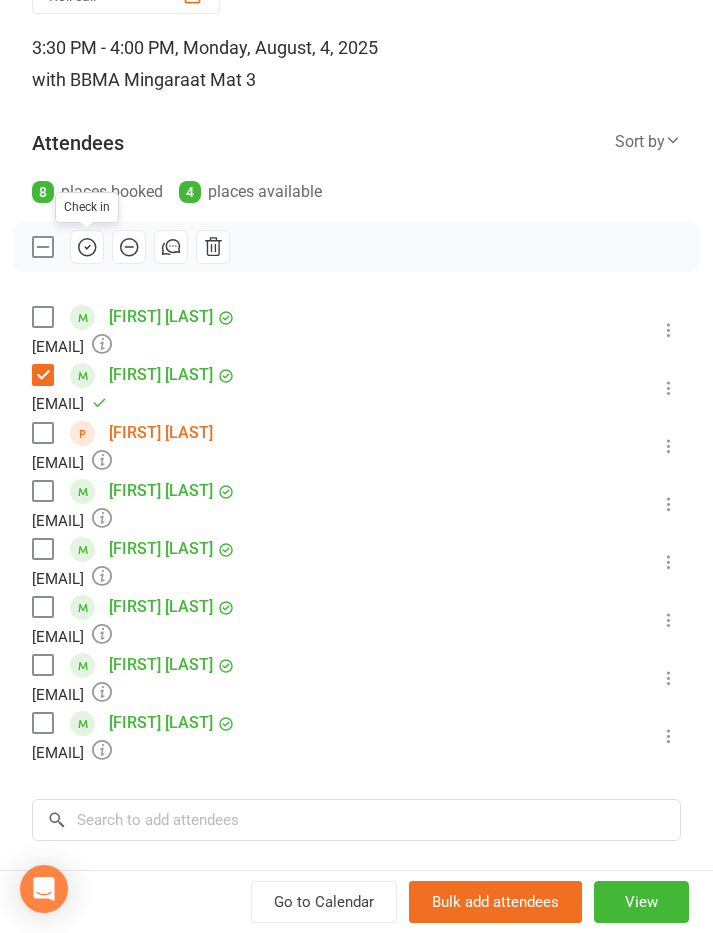 scroll, scrollTop: 86, scrollLeft: 0, axis: vertical 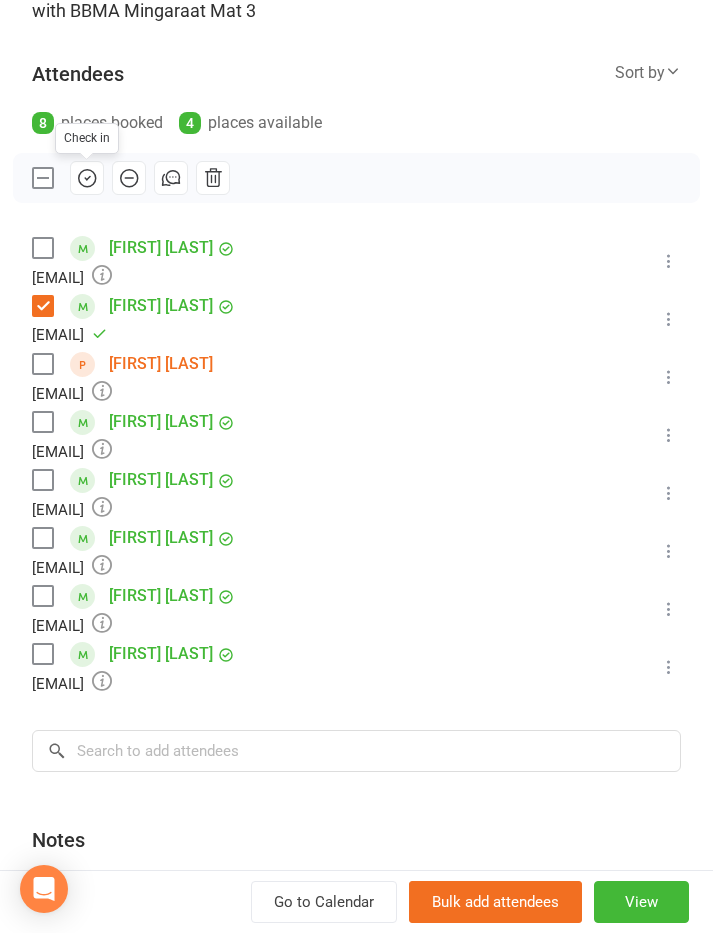 click at bounding box center (42, 422) 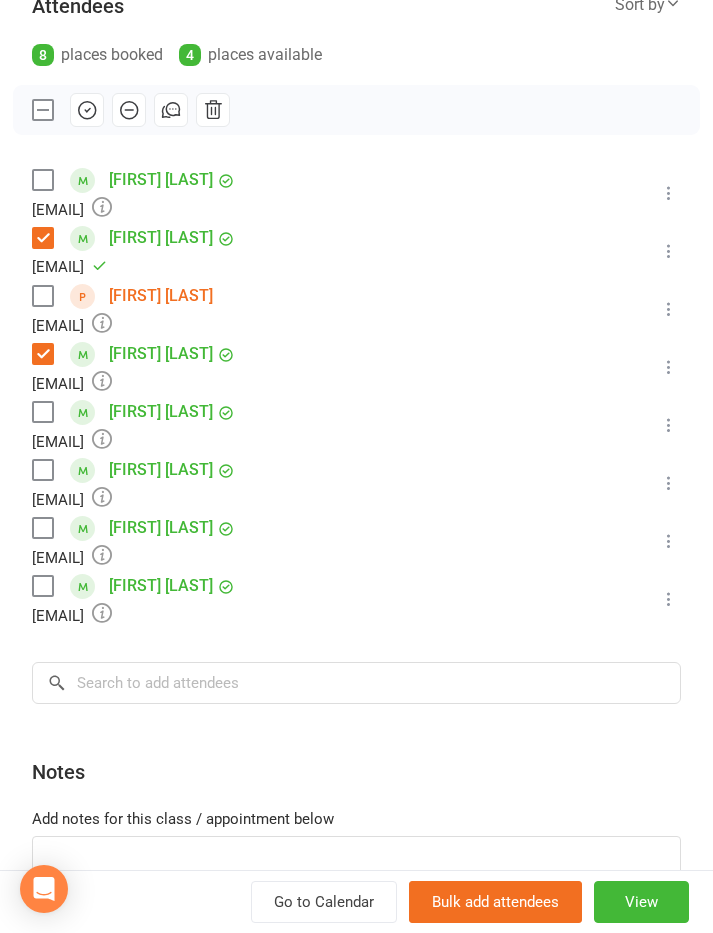 scroll, scrollTop: 298, scrollLeft: 0, axis: vertical 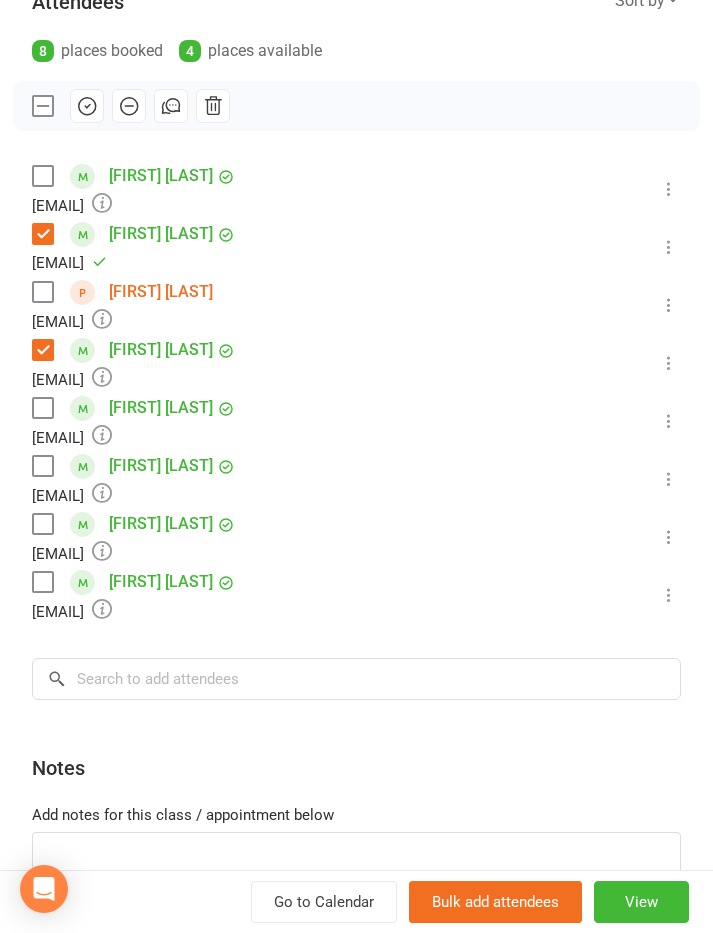click at bounding box center (42, 408) 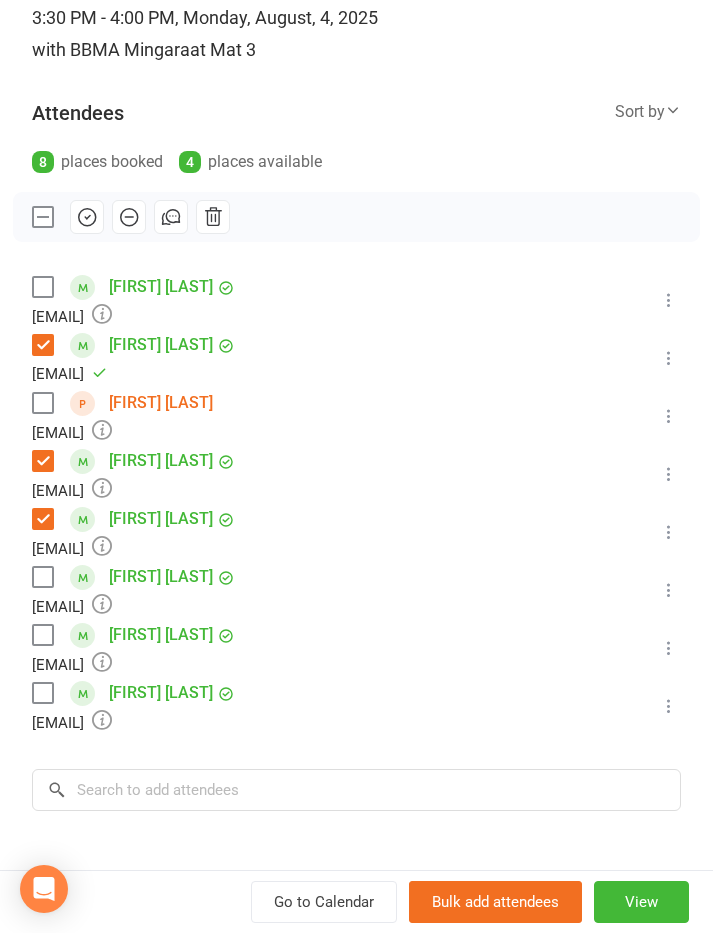 scroll, scrollTop: 189, scrollLeft: 0, axis: vertical 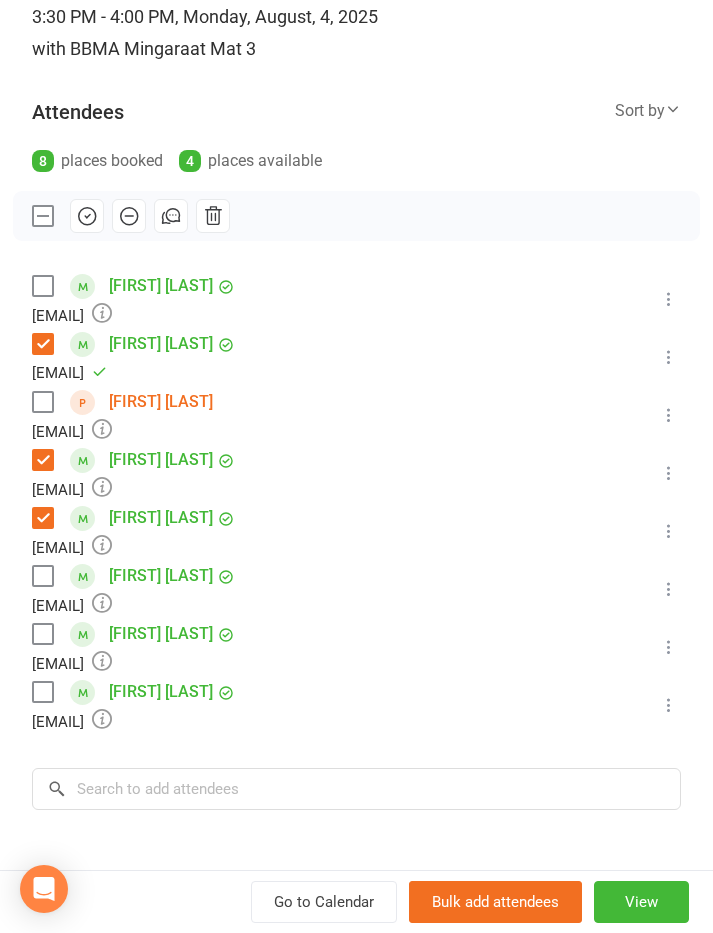 click at bounding box center (42, 402) 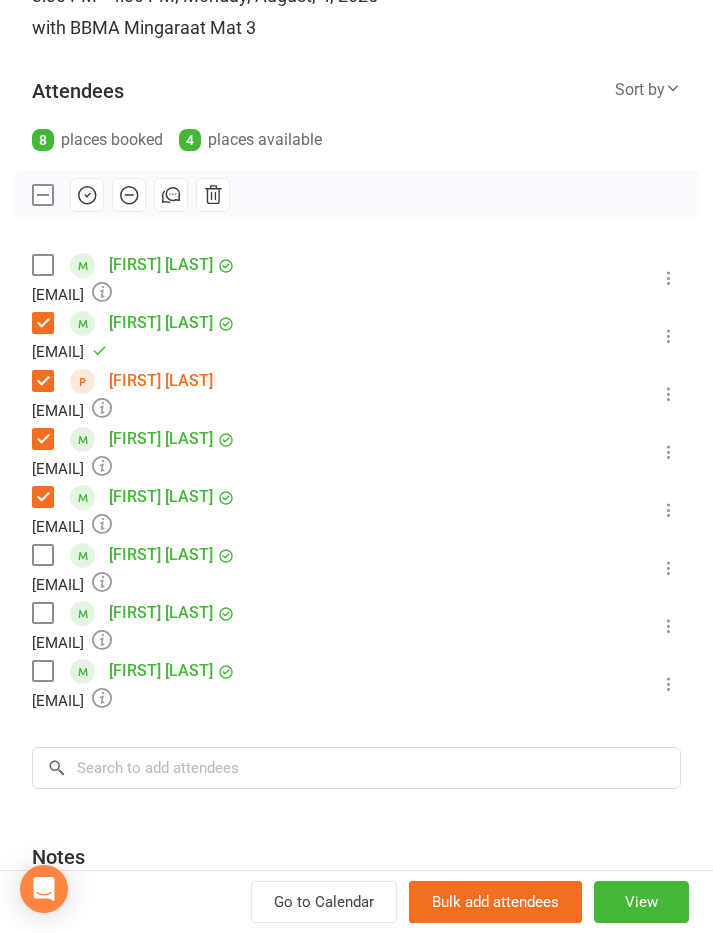 scroll, scrollTop: 221, scrollLeft: 0, axis: vertical 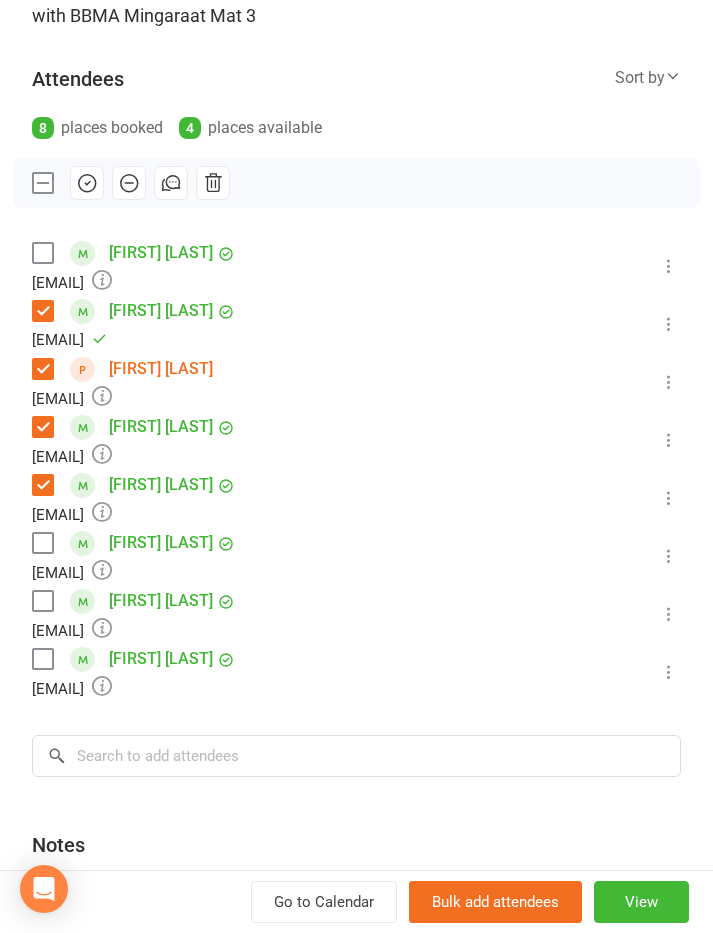 click at bounding box center (42, 543) 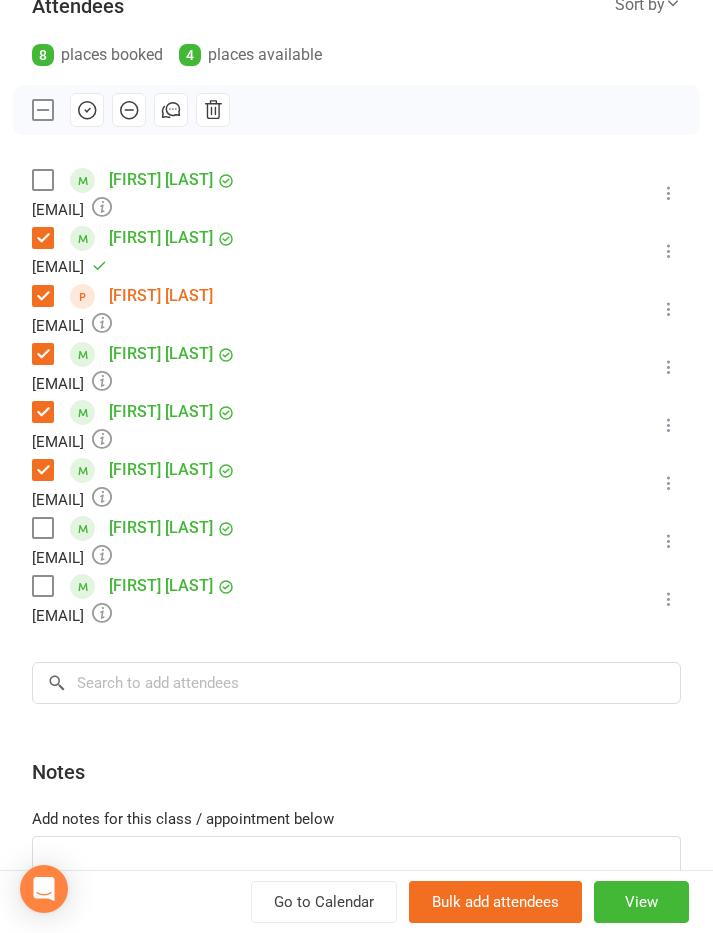 scroll, scrollTop: 299, scrollLeft: 0, axis: vertical 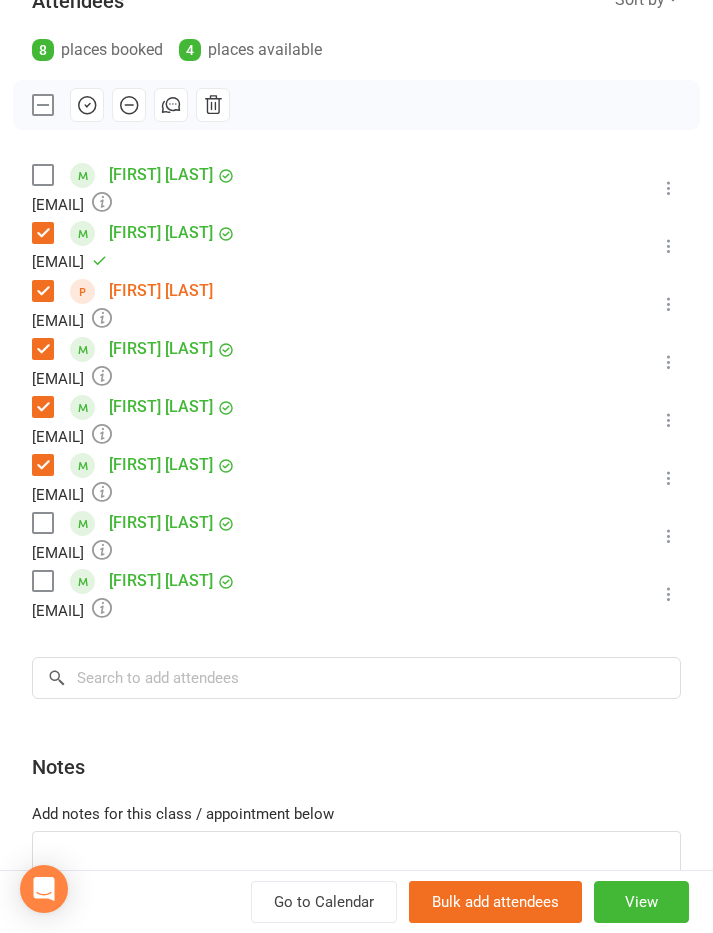click at bounding box center [42, 523] 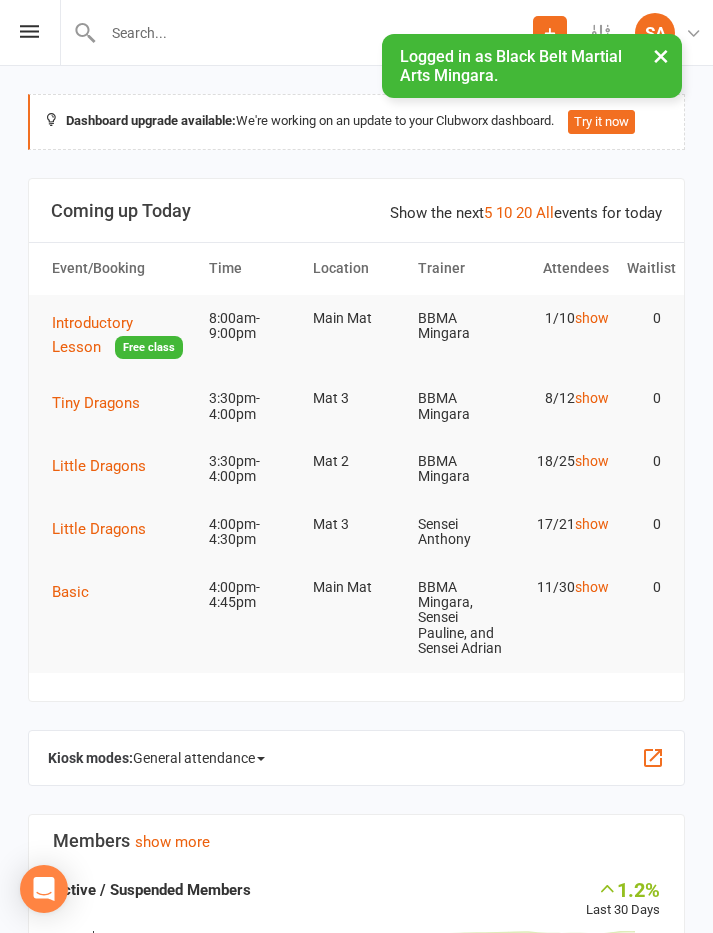 scroll, scrollTop: 0, scrollLeft: 0, axis: both 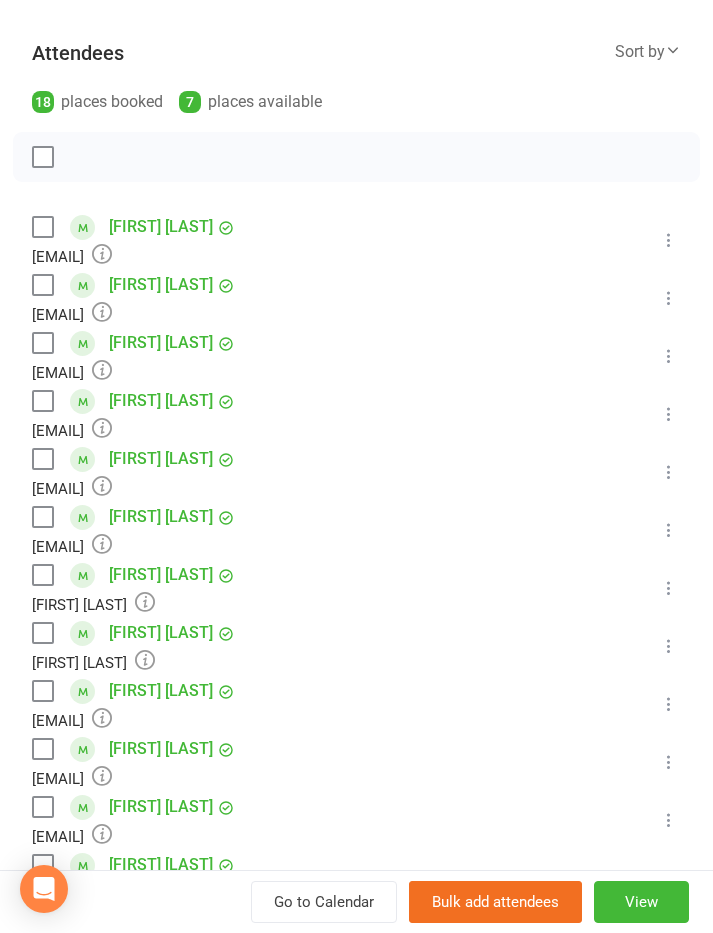 click at bounding box center [42, 227] 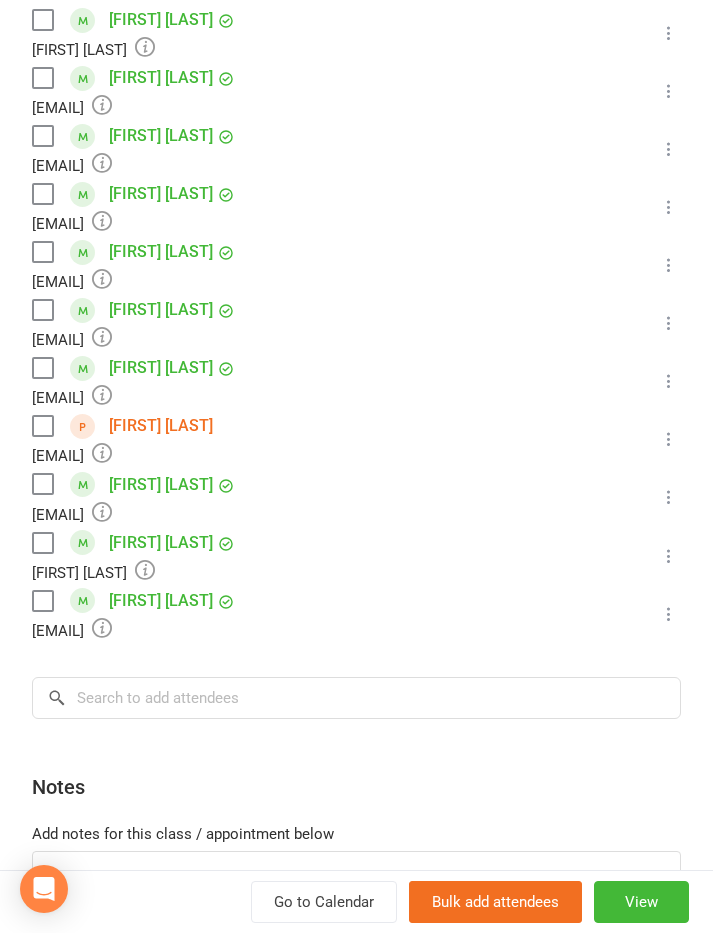 scroll, scrollTop: 859, scrollLeft: 0, axis: vertical 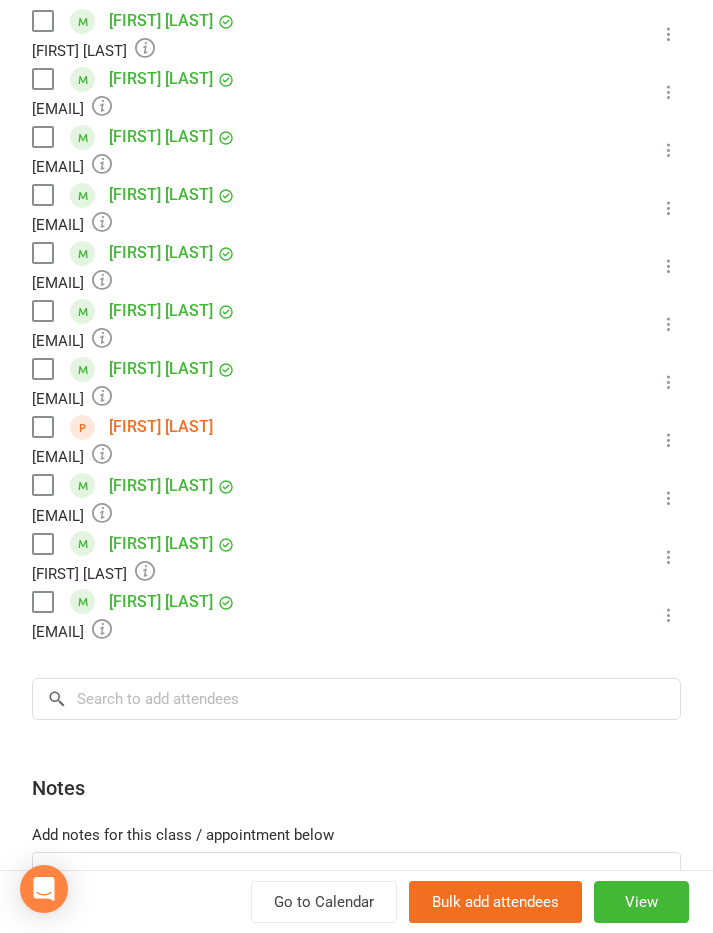 click at bounding box center [42, 485] 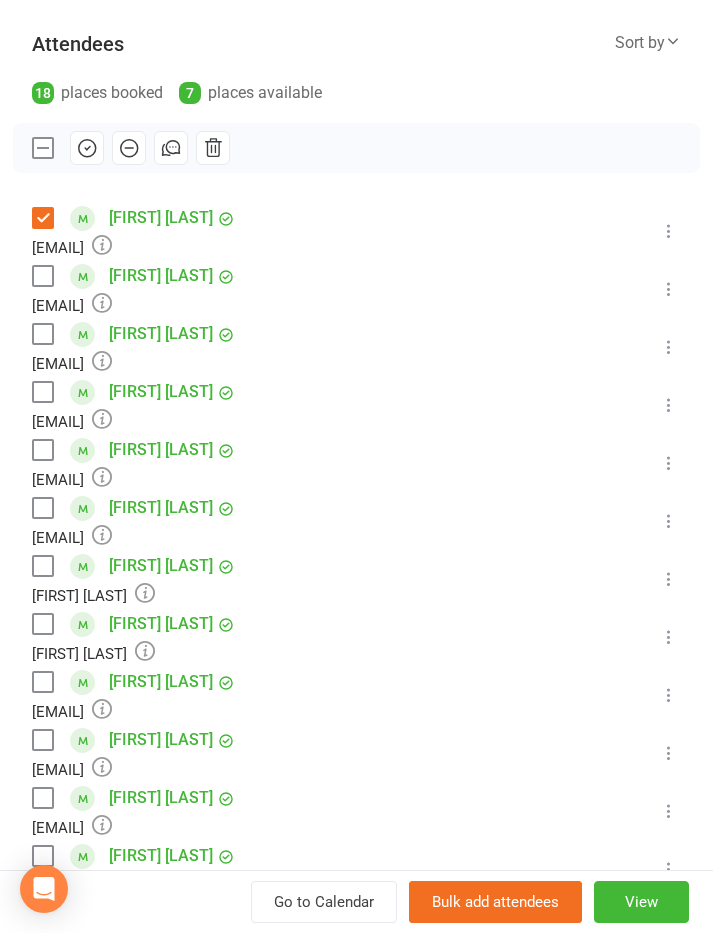 scroll, scrollTop: 260, scrollLeft: 0, axis: vertical 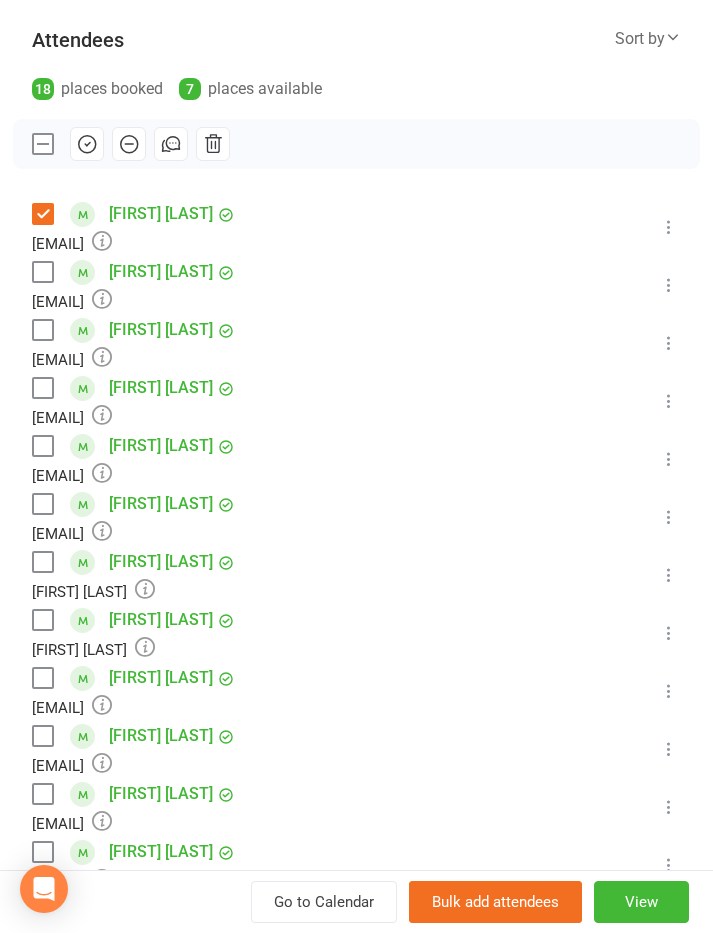 click 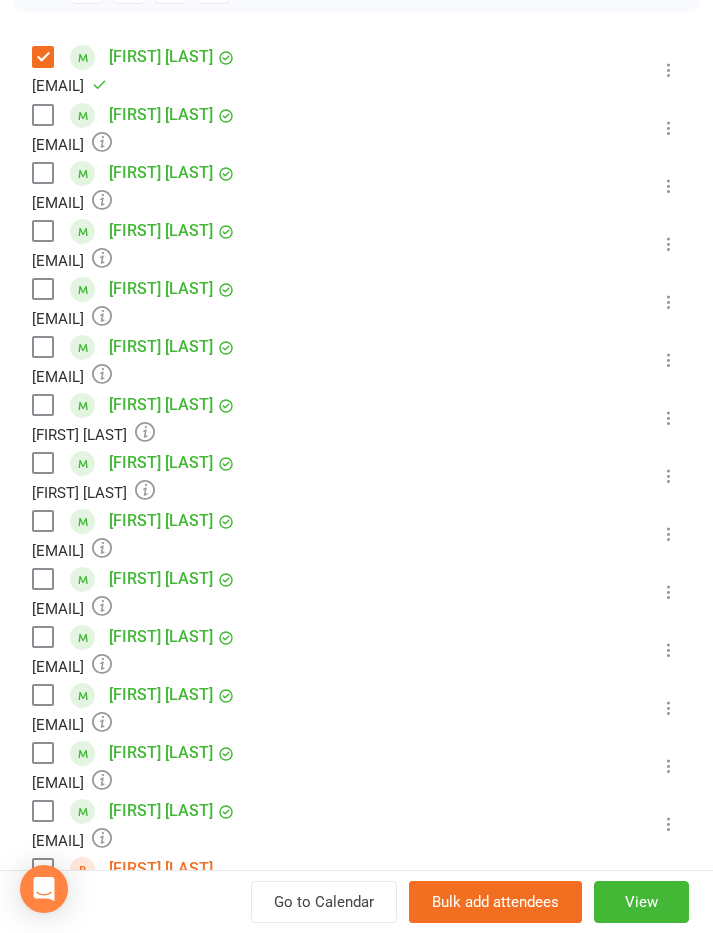 scroll, scrollTop: 439, scrollLeft: 0, axis: vertical 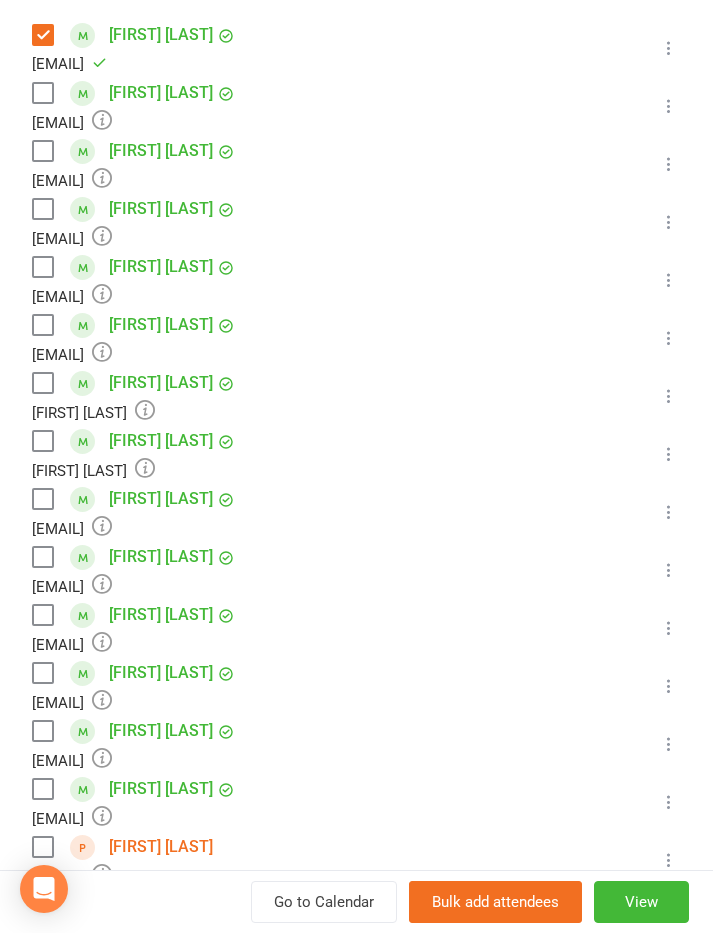 click at bounding box center [42, 267] 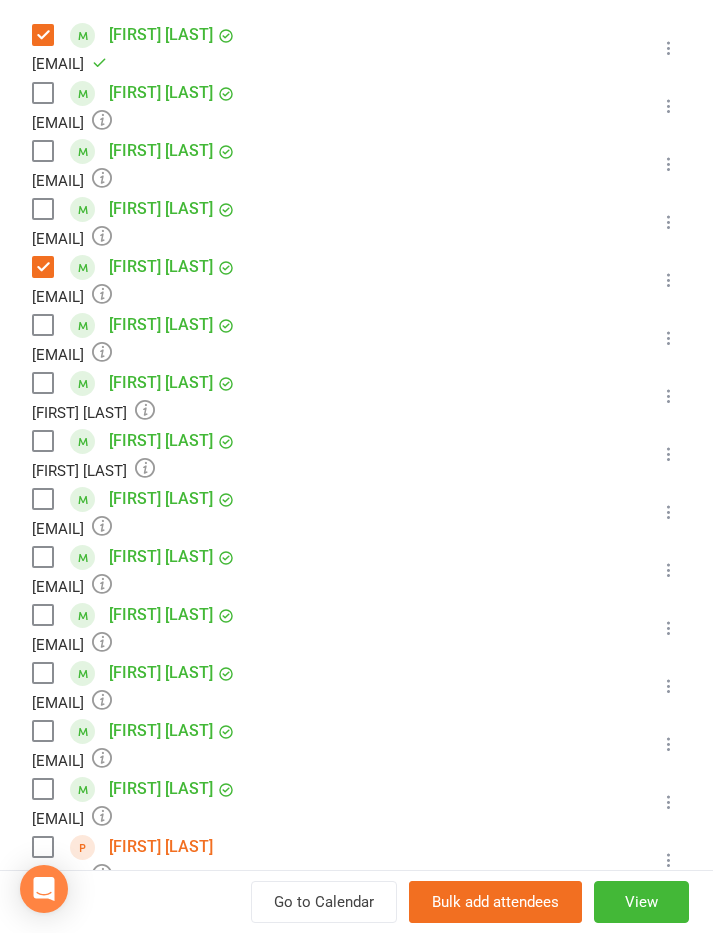 click at bounding box center (42, 209) 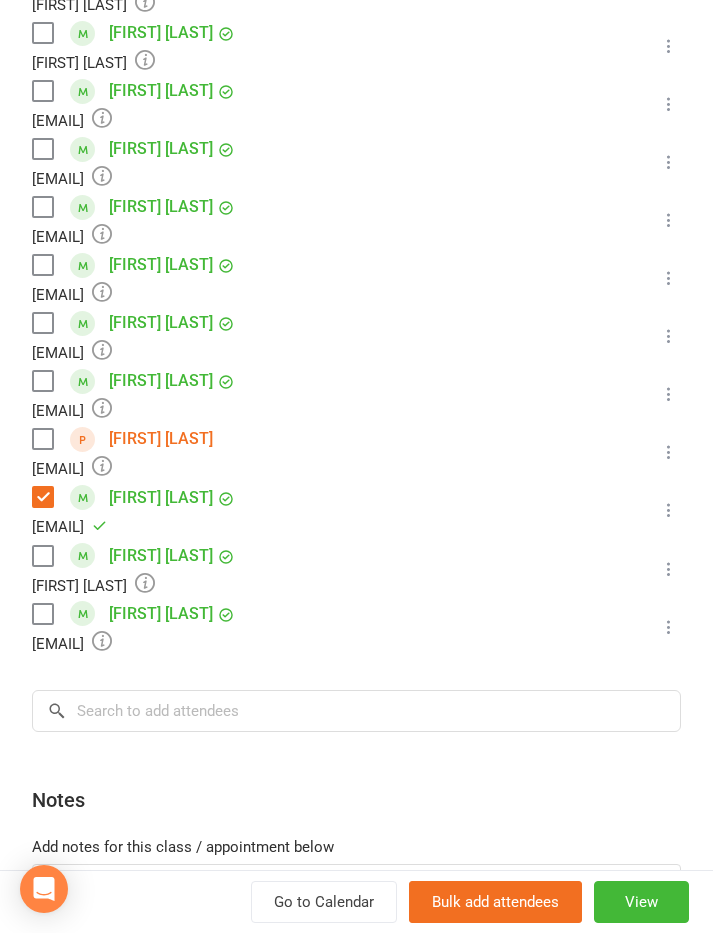 scroll, scrollTop: 848, scrollLeft: 0, axis: vertical 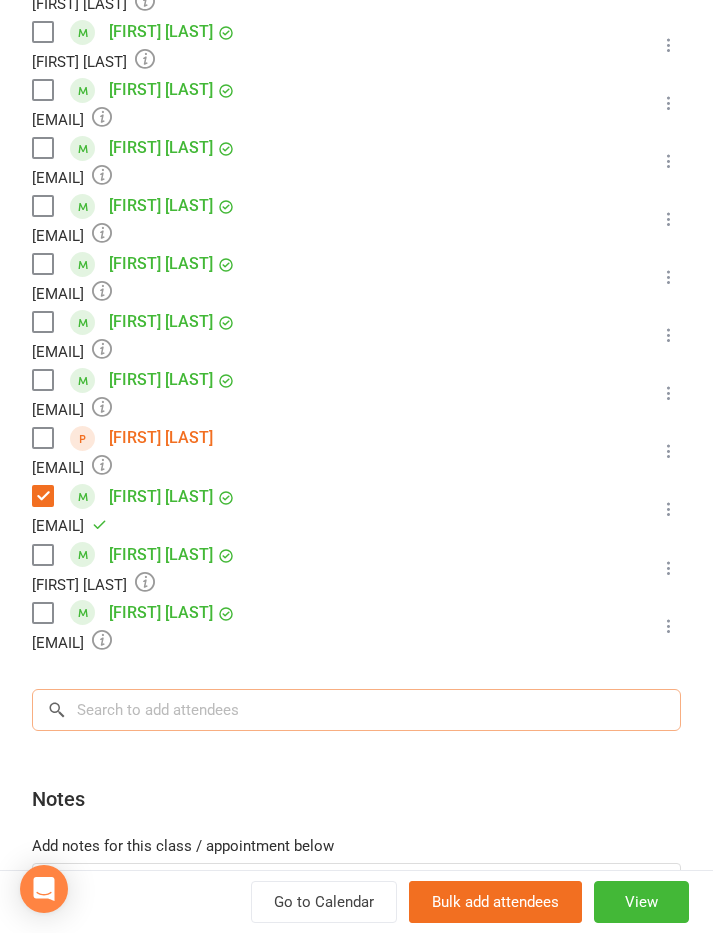 click at bounding box center (356, 710) 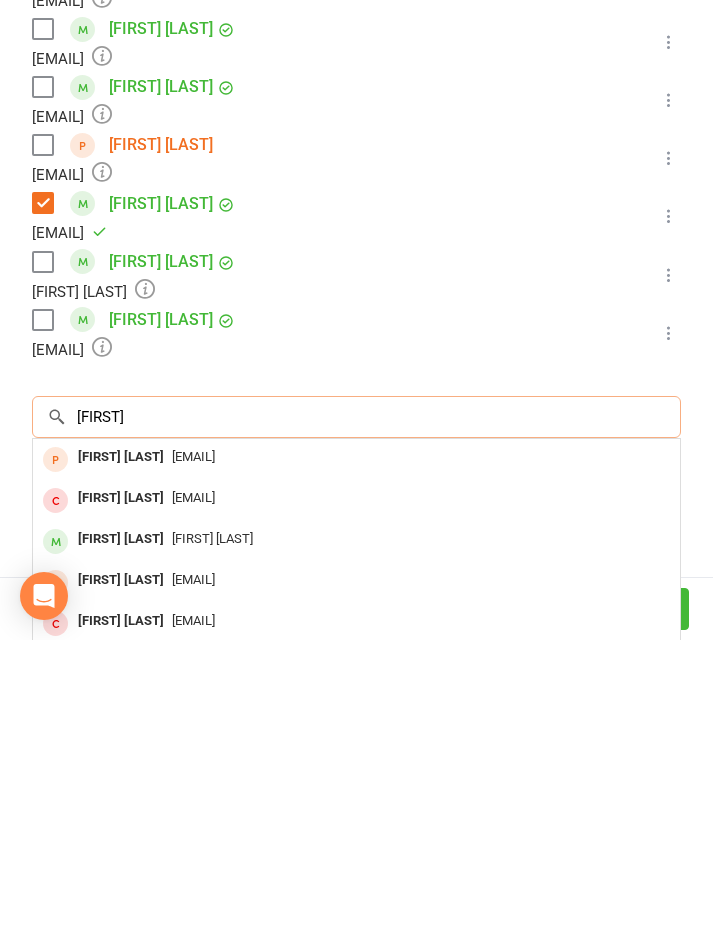 scroll, scrollTop: 0, scrollLeft: 0, axis: both 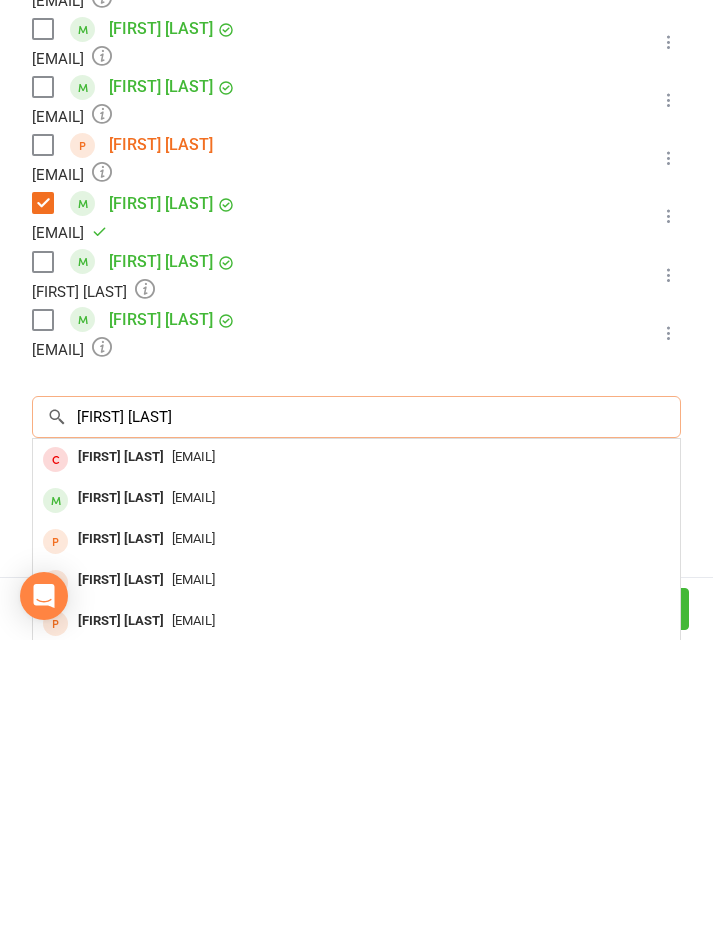 type on "Aurelia evans" 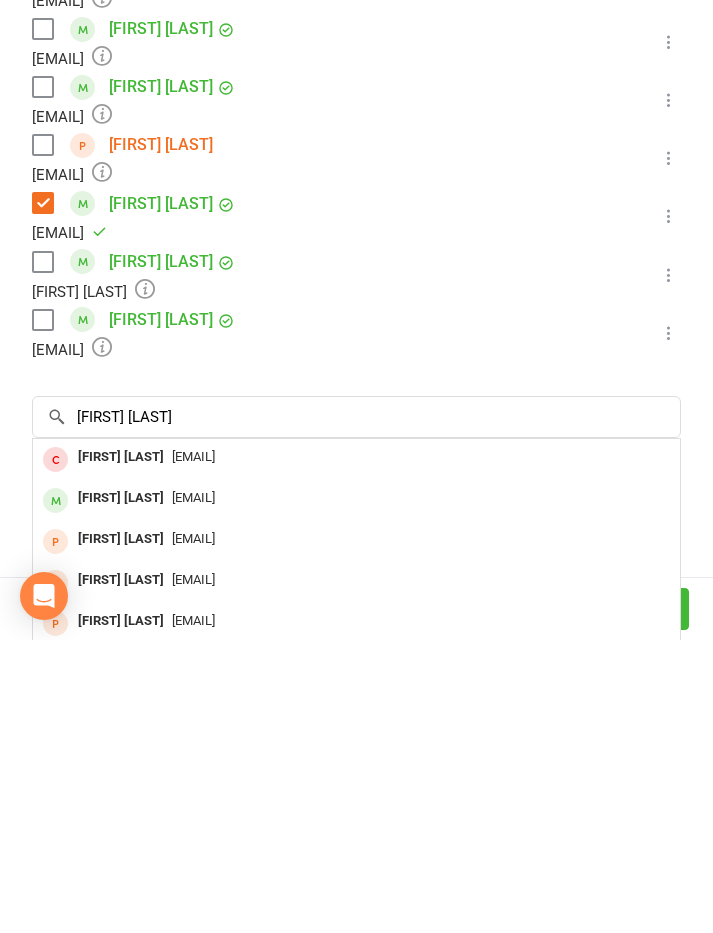 click on "Araylia Cubitt-Evans" at bounding box center (121, 791) 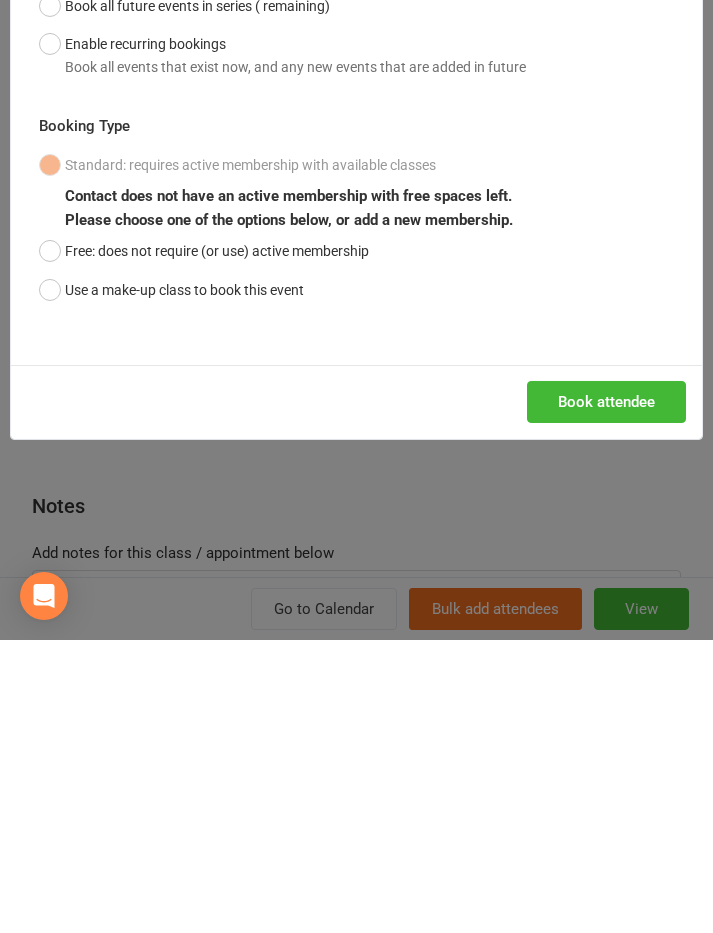 scroll, scrollTop: 390, scrollLeft: 0, axis: vertical 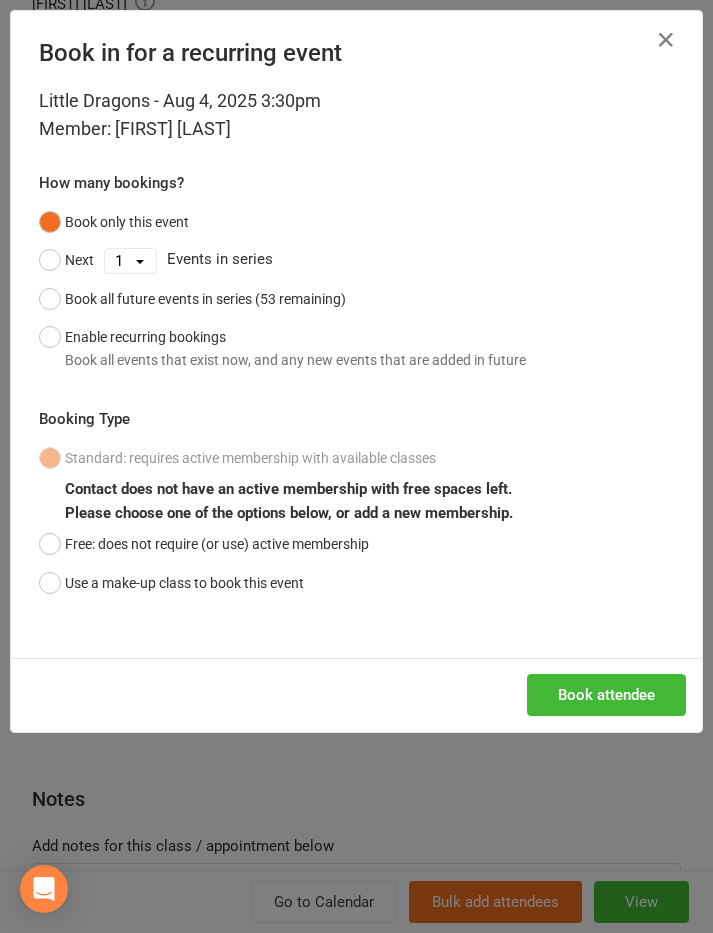 click on "Use a make-up class to book this event" at bounding box center [171, 583] 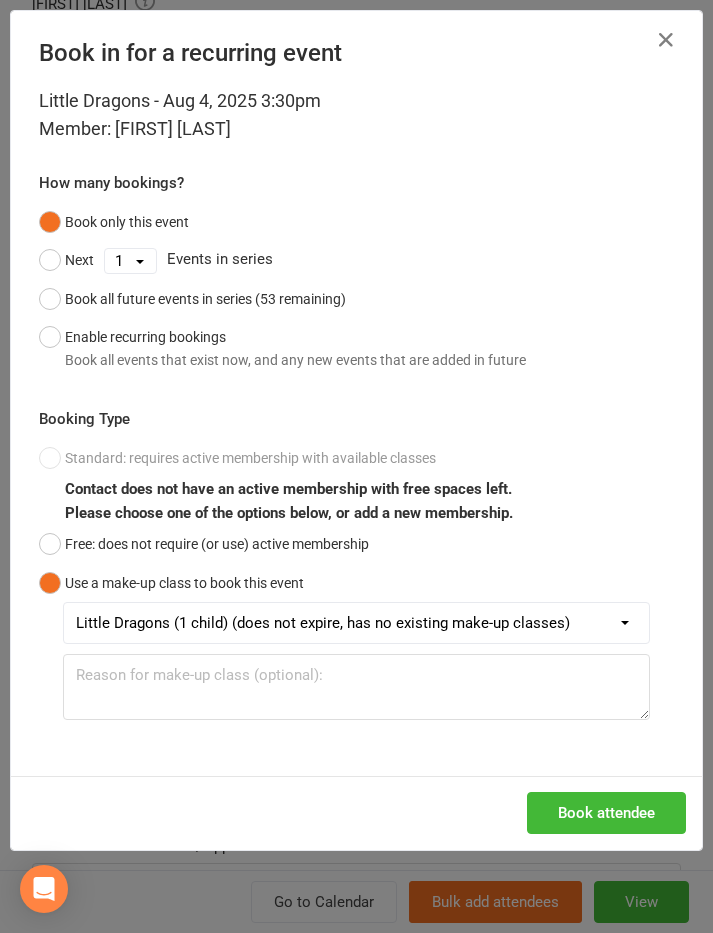 click on "Book attendee" at bounding box center [606, 813] 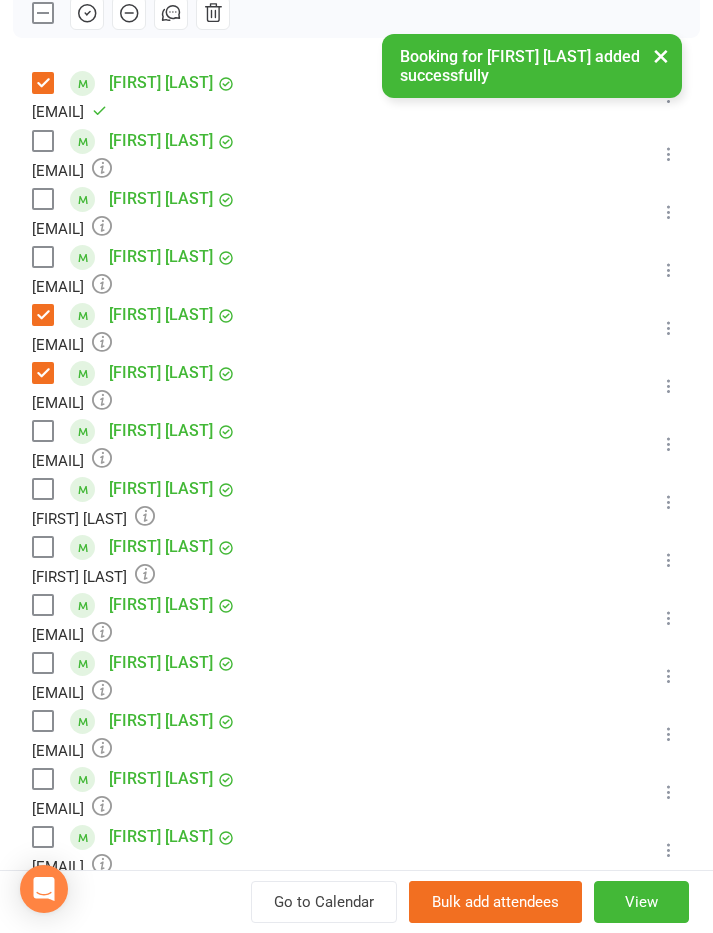 scroll, scrollTop: 366, scrollLeft: 0, axis: vertical 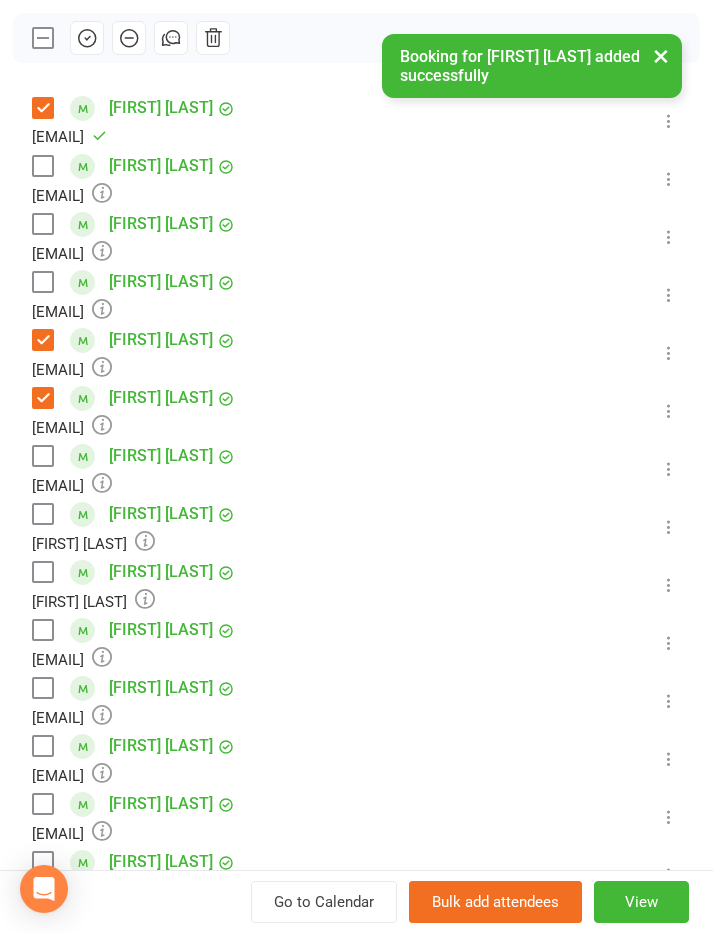 click at bounding box center [42, 282] 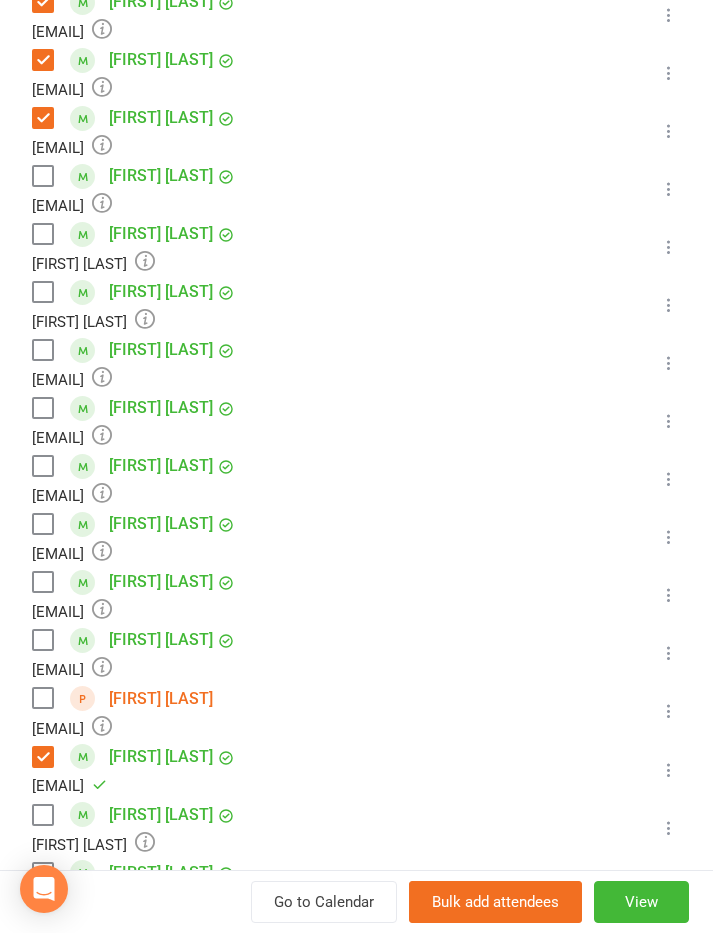 scroll, scrollTop: 647, scrollLeft: 0, axis: vertical 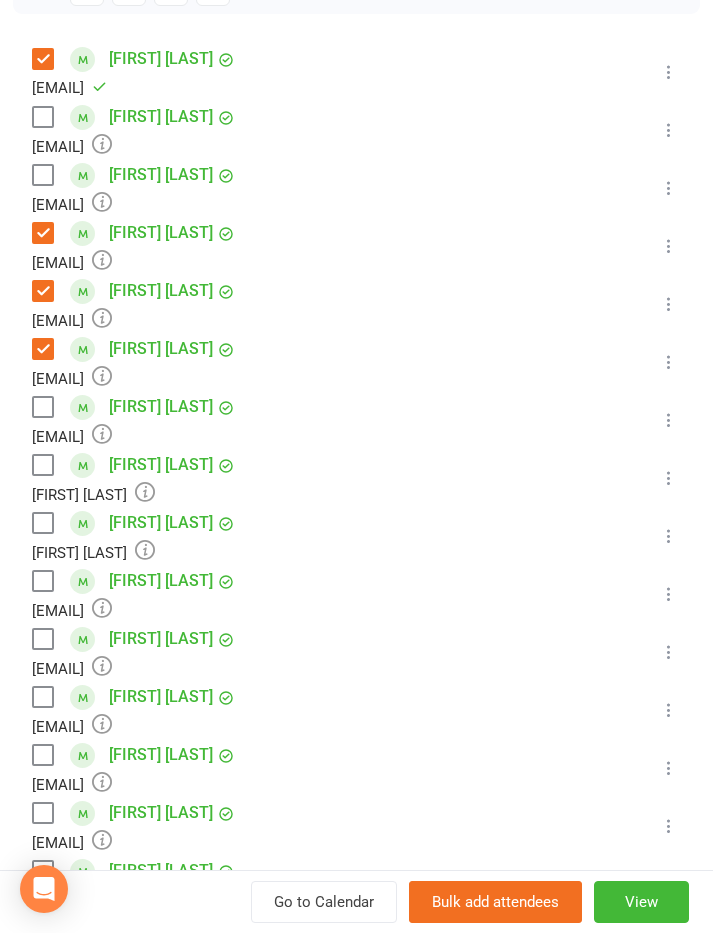 click at bounding box center [42, 175] 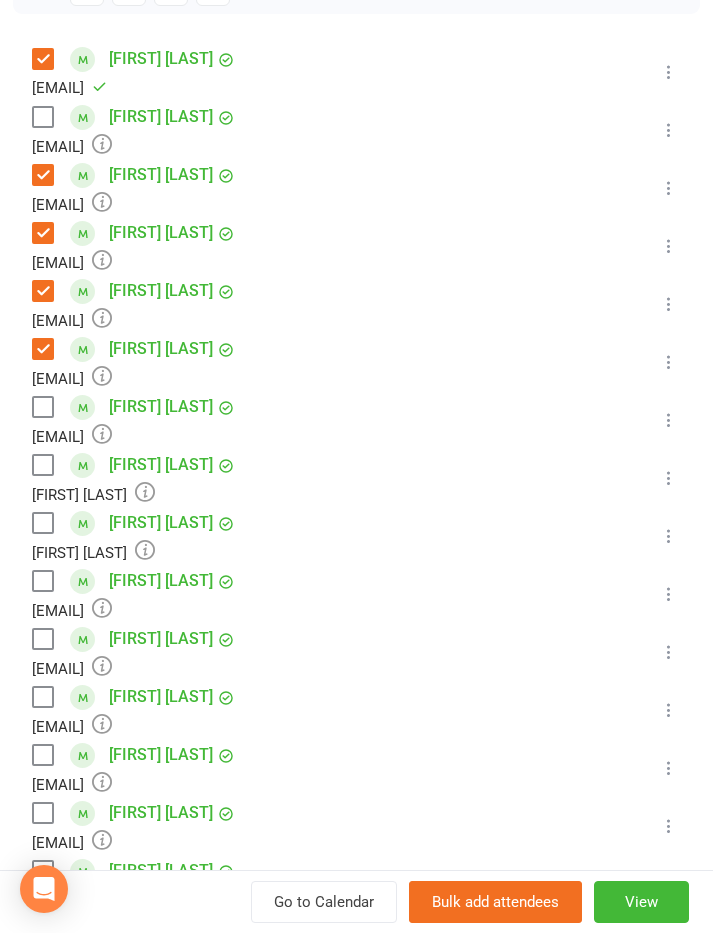 click at bounding box center (669, 246) 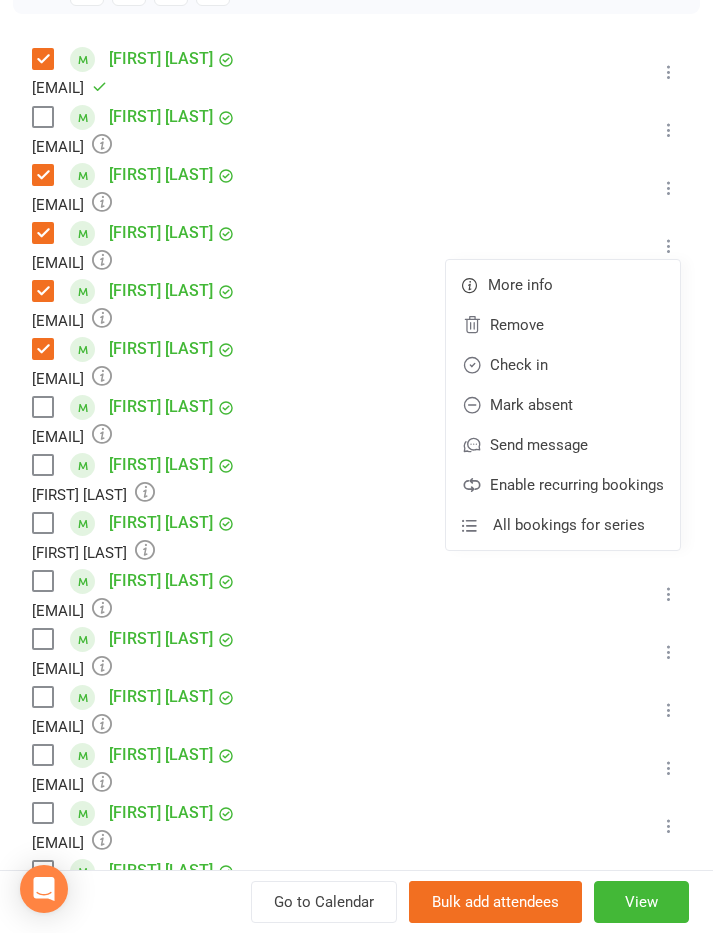 click on "Remove" at bounding box center [563, 325] 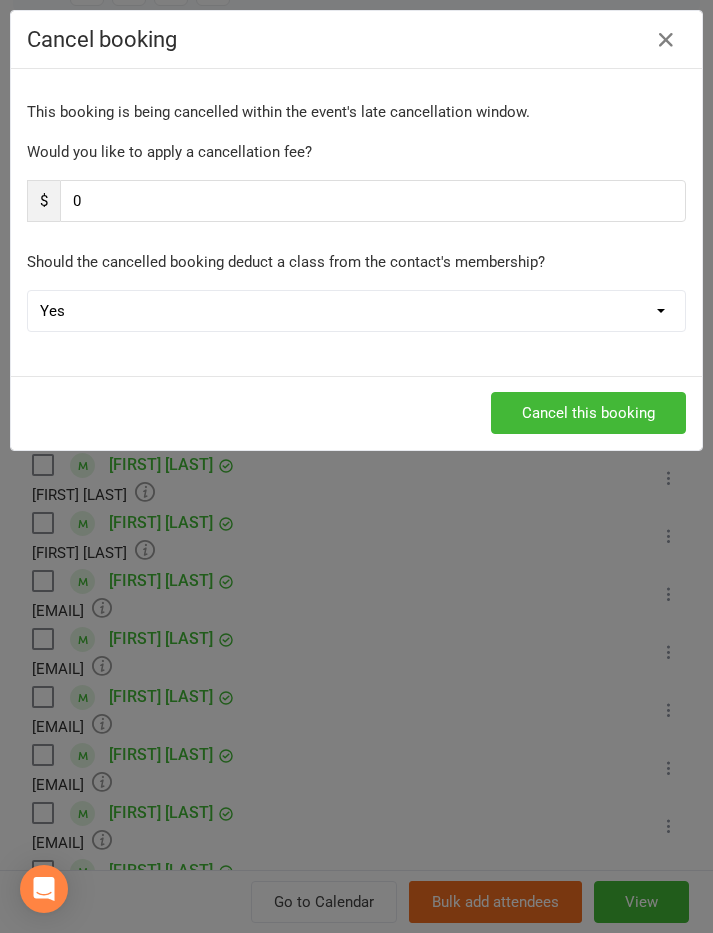 click on "Cancel this booking" at bounding box center (588, 413) 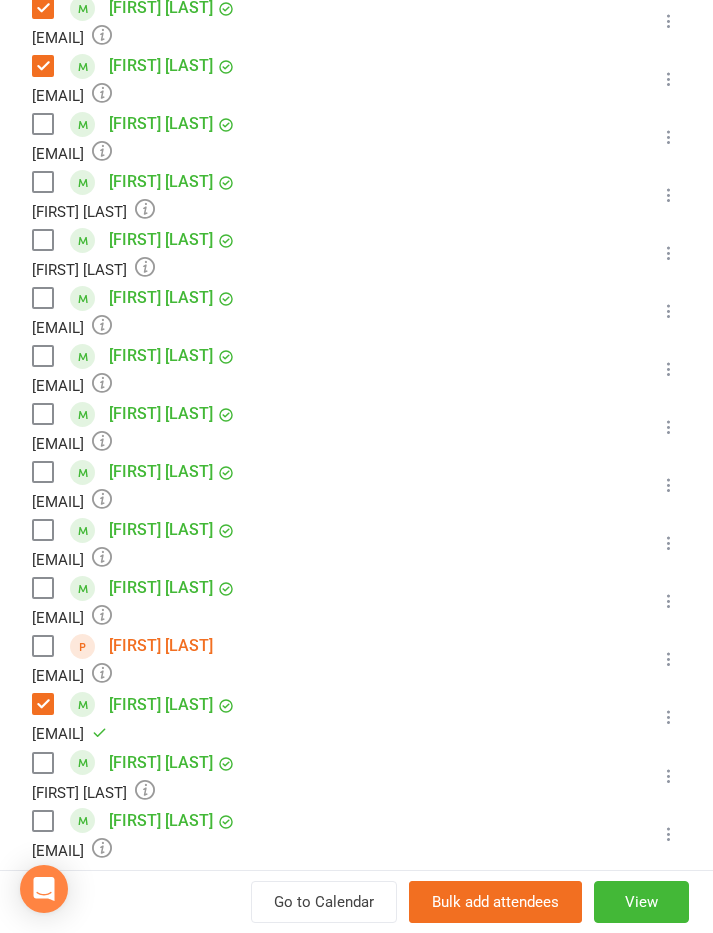 scroll, scrollTop: 717, scrollLeft: 0, axis: vertical 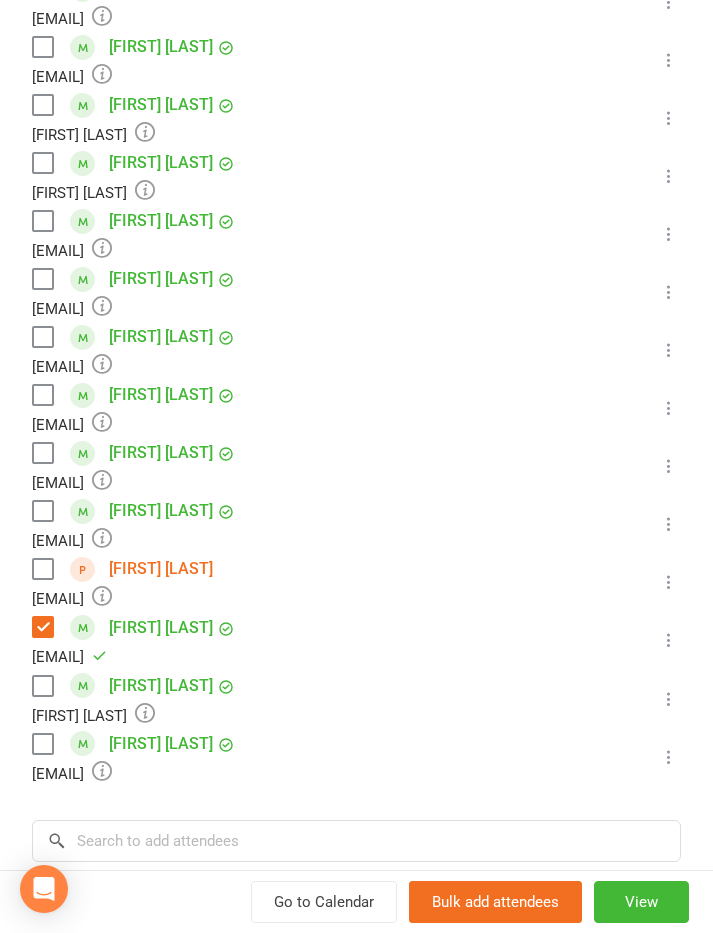 click at bounding box center [42, 569] 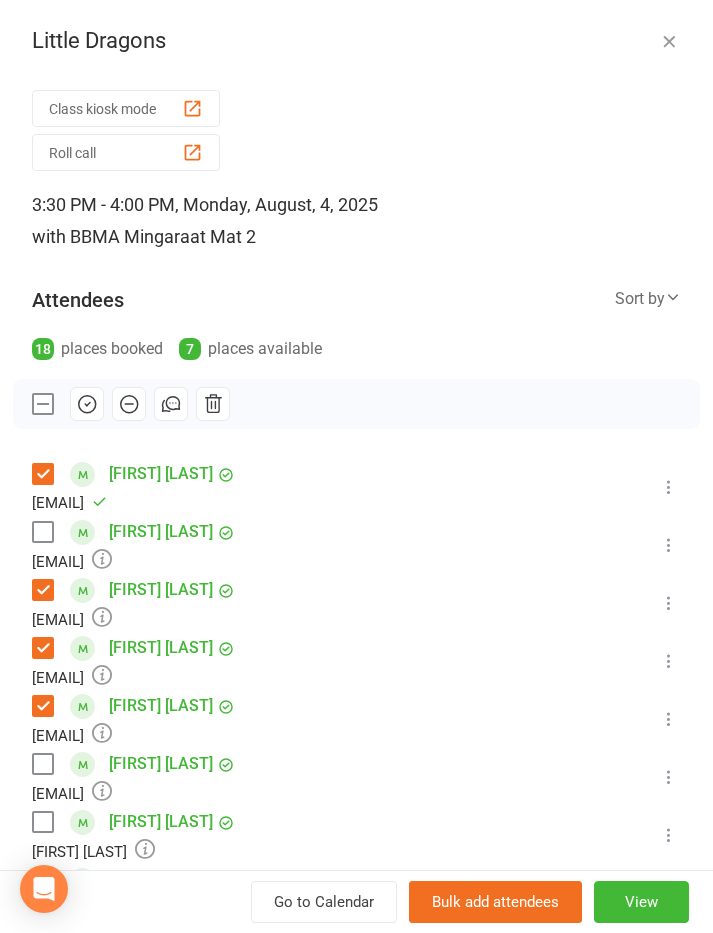 scroll, scrollTop: 0, scrollLeft: 0, axis: both 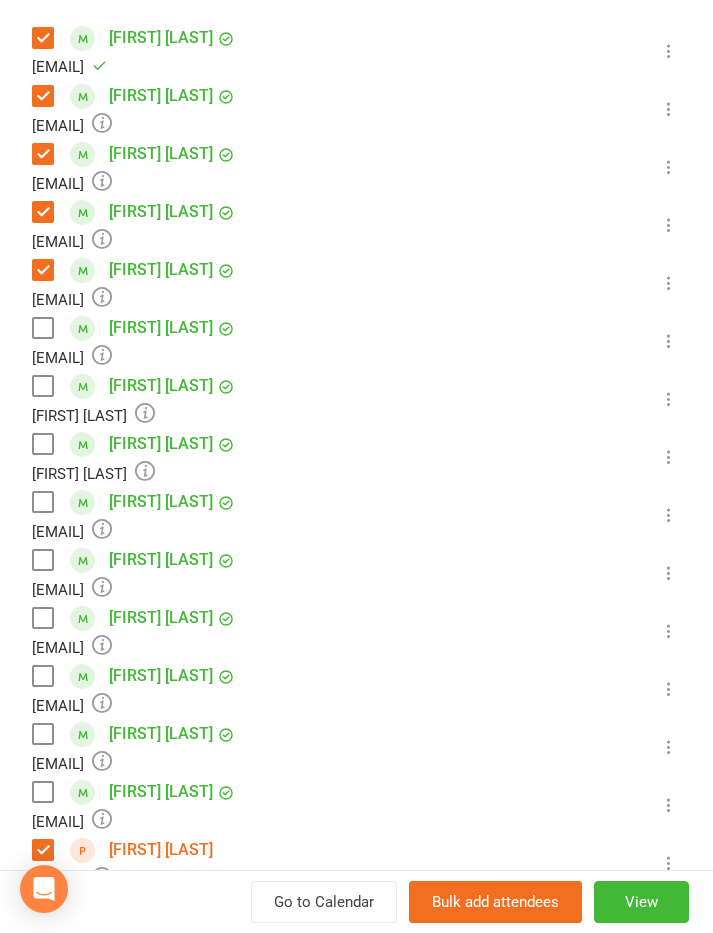 click at bounding box center [42, 502] 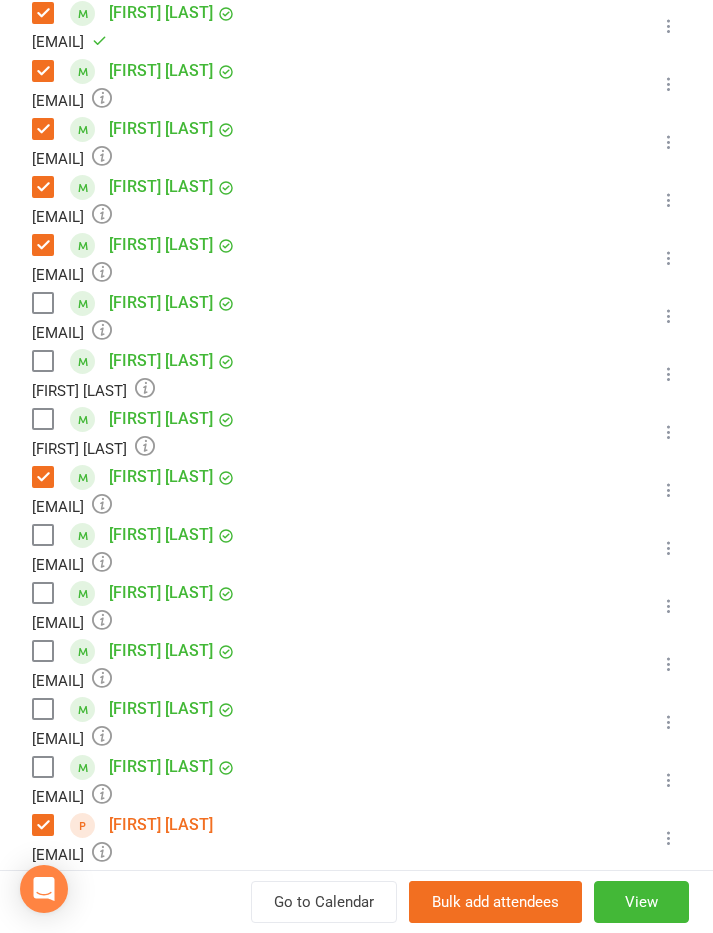 scroll, scrollTop: 453, scrollLeft: 0, axis: vertical 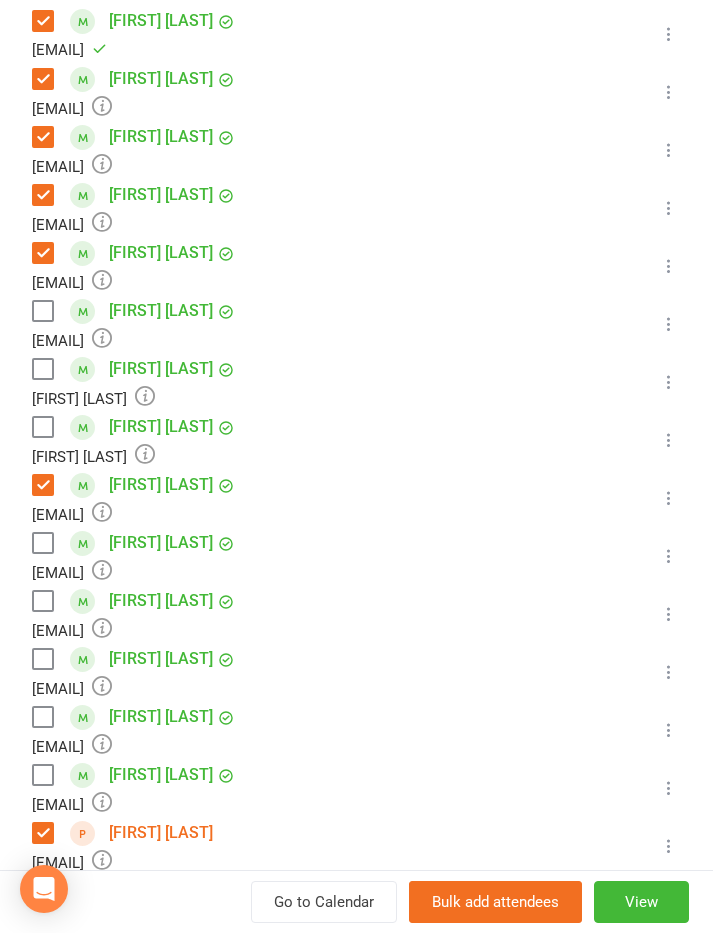 click at bounding box center (42, 427) 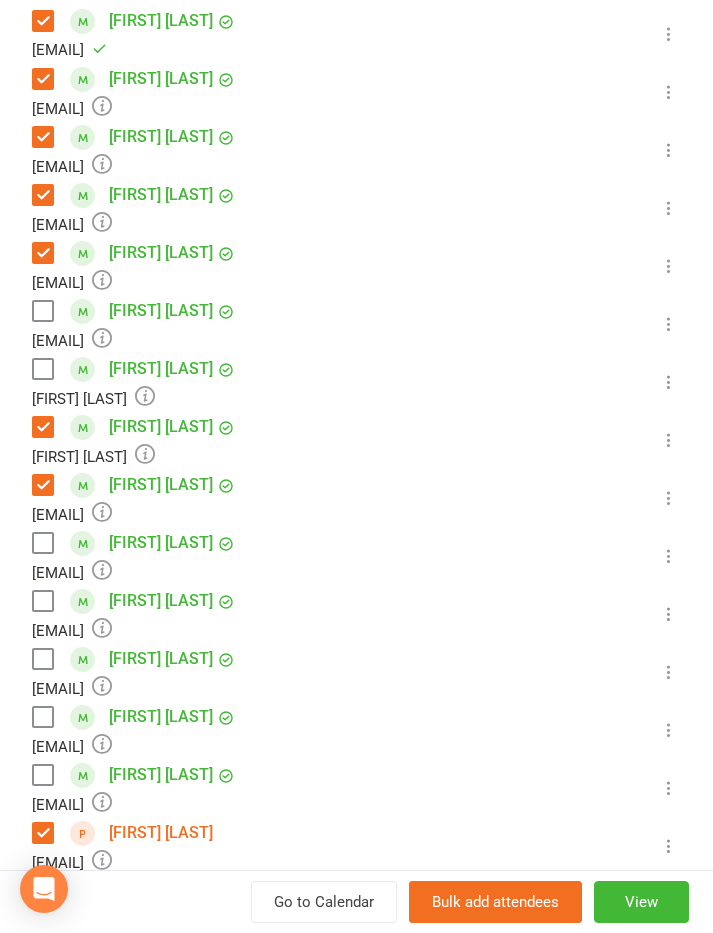 click at bounding box center [42, 369] 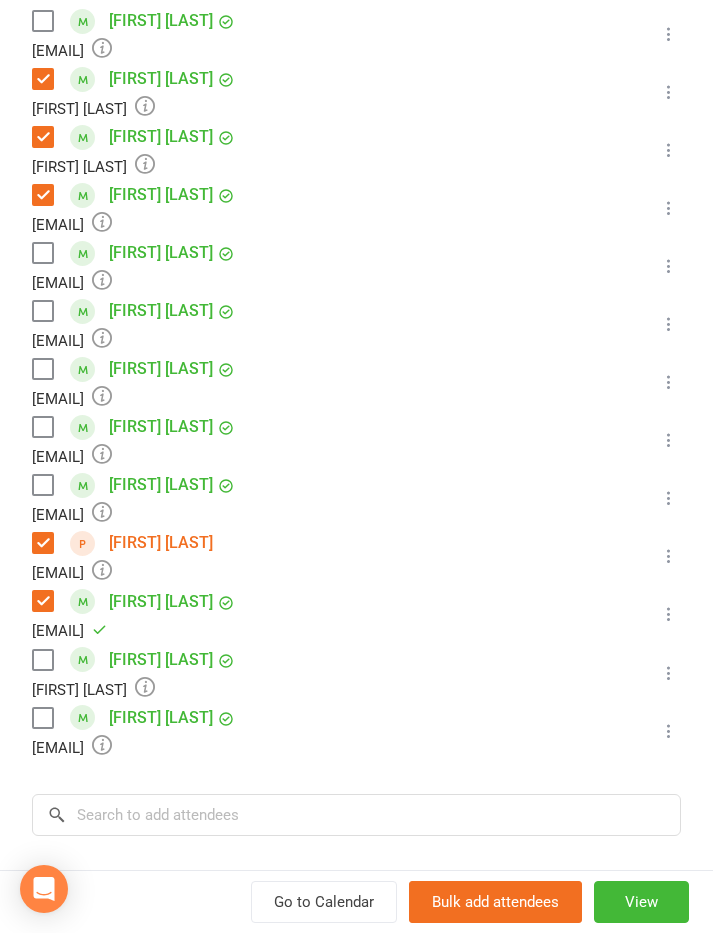 scroll, scrollTop: 748, scrollLeft: 0, axis: vertical 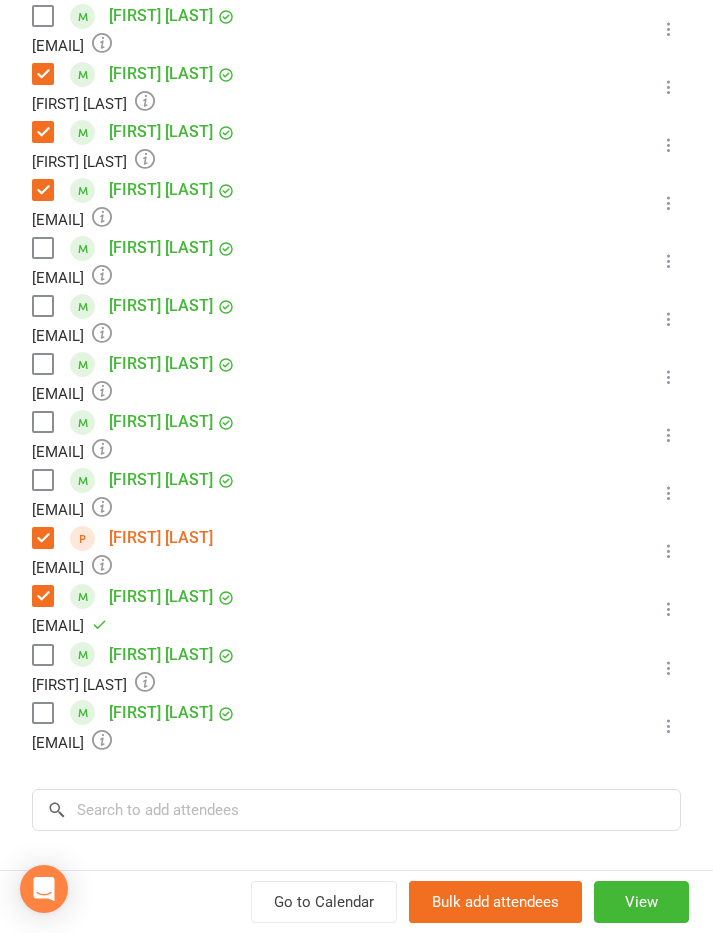 click at bounding box center [42, 713] 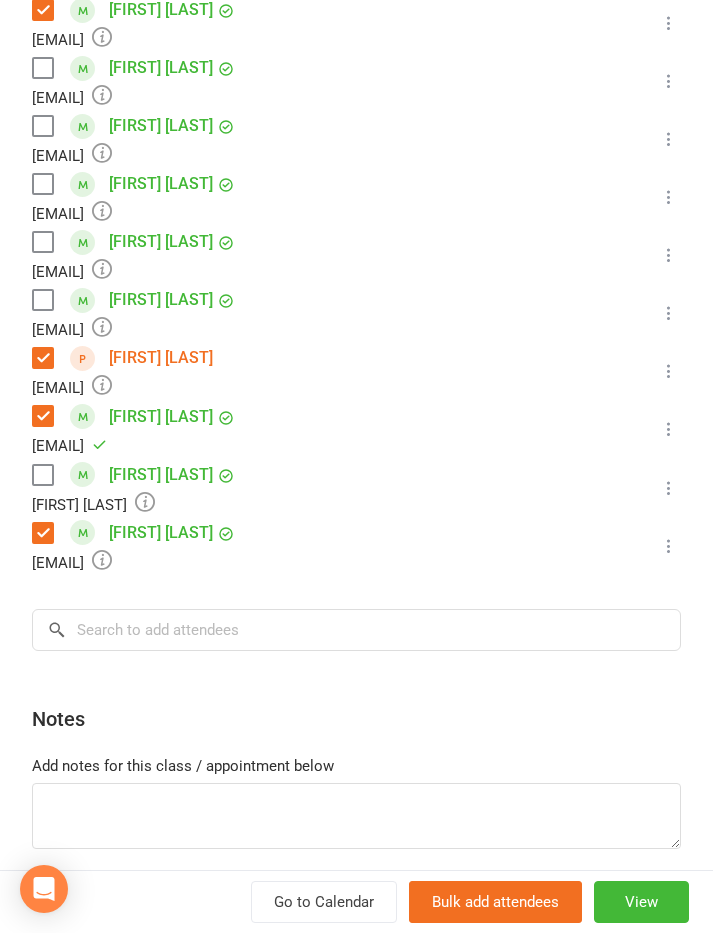 scroll, scrollTop: 939, scrollLeft: 0, axis: vertical 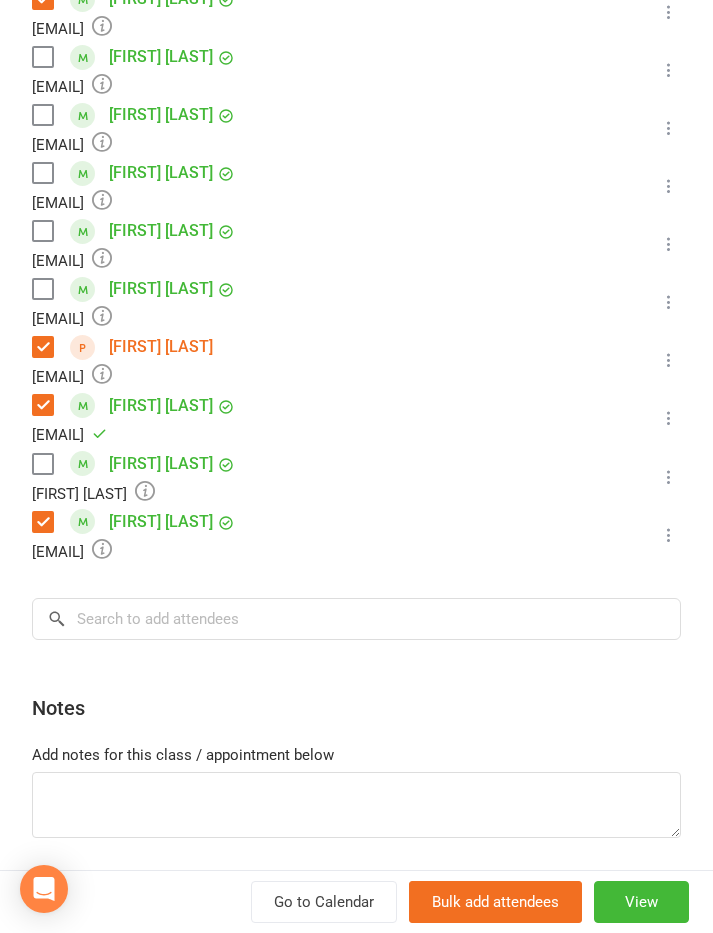 click on "Class kiosk mode  Roll call  3:30 PM - 4:00 PM, Monday, August, 4, 2025 with BBMA Mingara  at  Mat 2  Attendees  18  places booked 7  places available Sort by  Last name  First name  Booking created    Leo Agar  ashshorten@gmail.com Attended More info  Remove  Mark absent  Undo check-in  Send message  Enable recurring bookings  All bookings for series    Arlia Chad  Simone.chad@icloud.com Booked More info  Remove  Check in  Mark absent  Send message  Enable recurring bookings  All bookings for series    Amelie Croker  lipeeli@hotmail.com Booked More info  Remove  Check in  Mark absent  Send message  Enable recurring bookings  All bookings for series    Lincoln Diggleman  brimyee@gmail.com Booked More info  Remove  Check in  Mark absent  Send message  Enable recurring bookings  All bookings for series    Liam Gavrilovic  tezzie87@gmail.com Booked More info  Remove  Check in  Mark absent  Send message  Enable recurring bookings  All bookings for series    Cortana Joy Hill  vladimejias64@gmail.com Booked Remove" at bounding box center (356, 41) 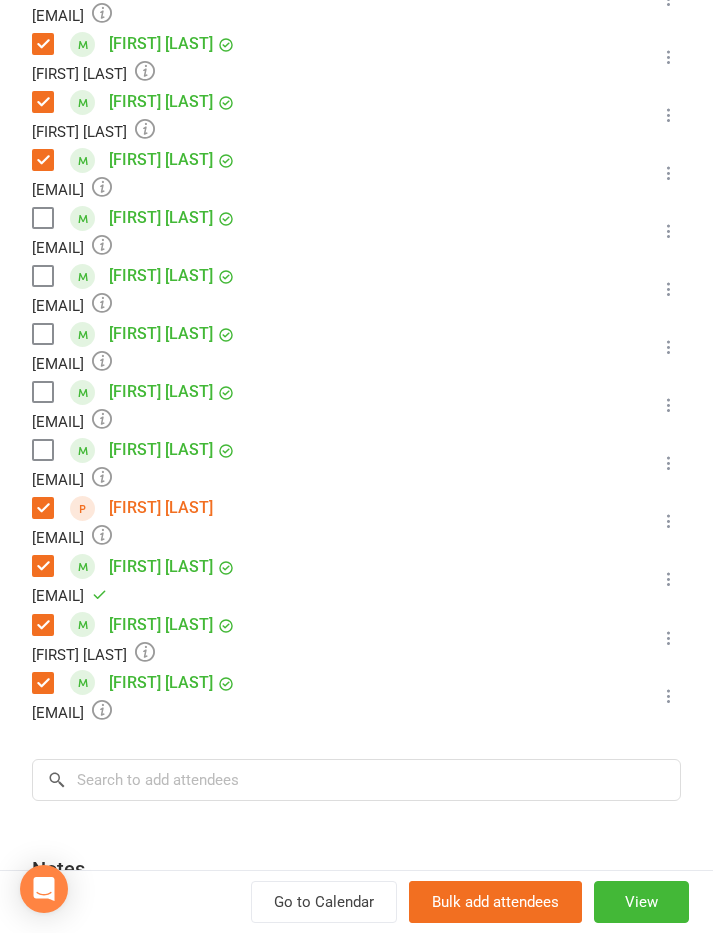 scroll, scrollTop: 779, scrollLeft: 0, axis: vertical 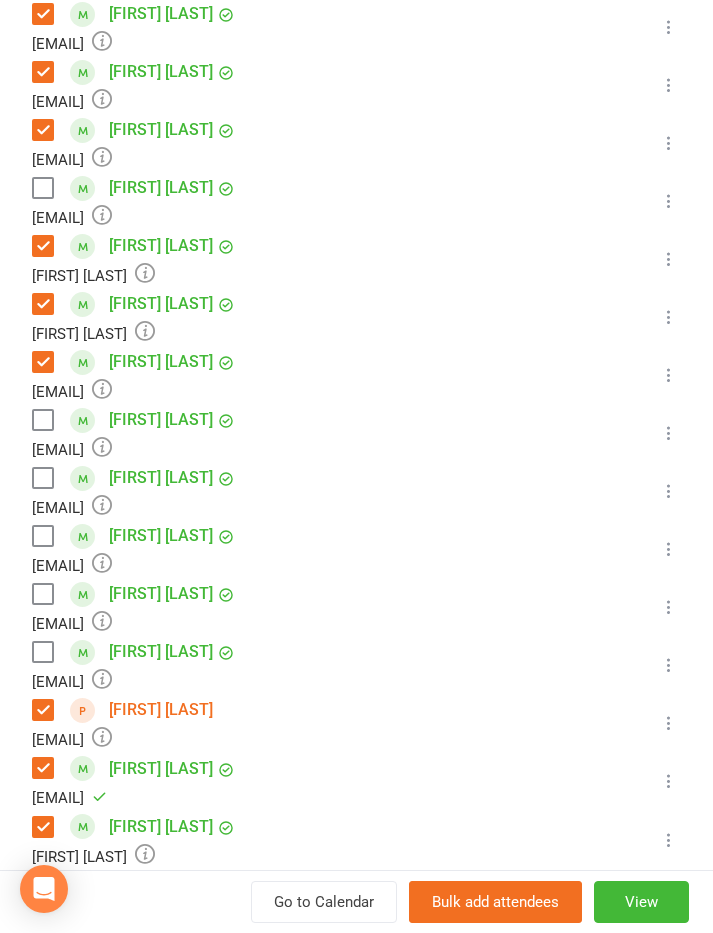 click at bounding box center (42, 420) 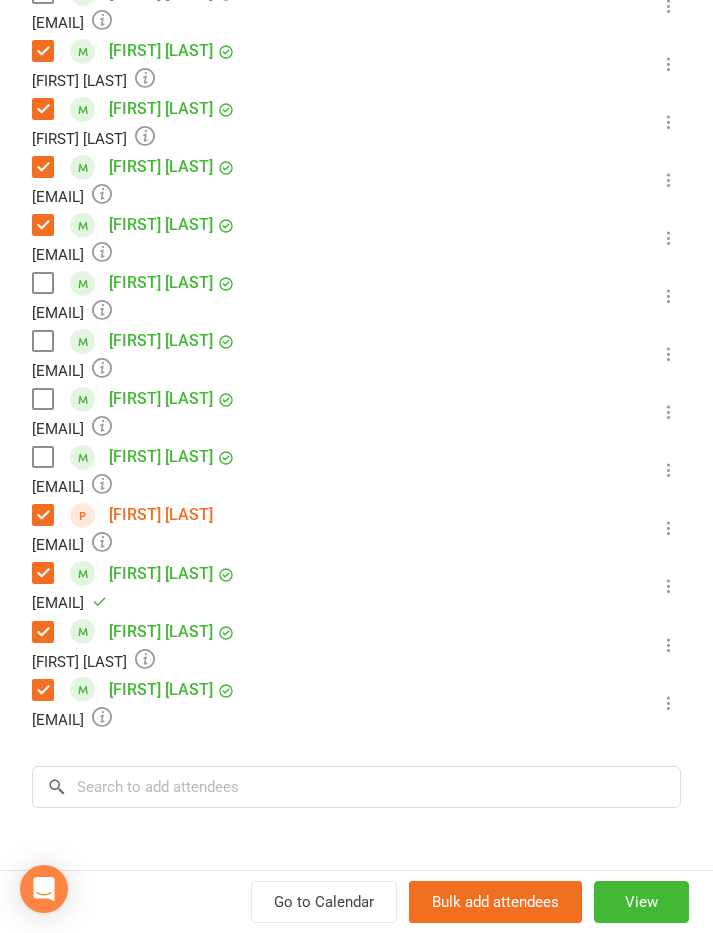 scroll, scrollTop: 770, scrollLeft: 0, axis: vertical 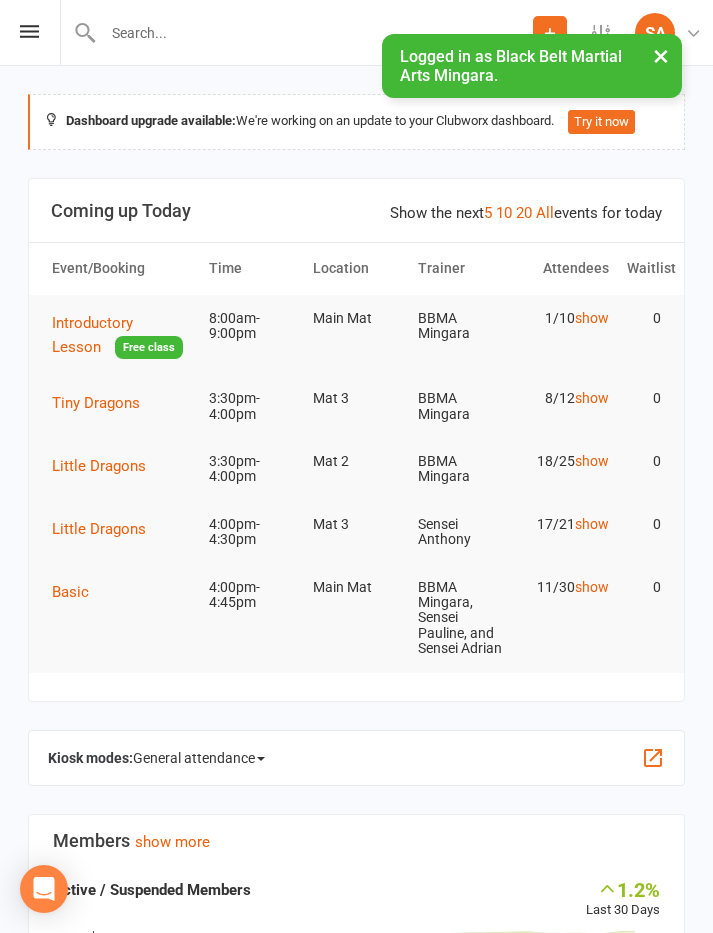 click on "Little Dragons" at bounding box center (99, 529) 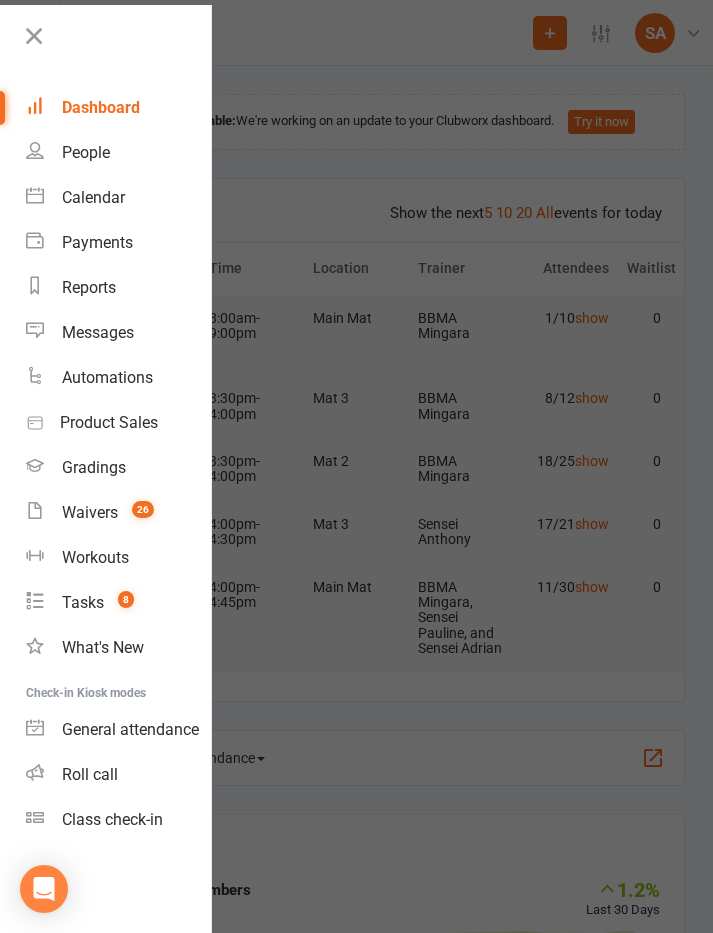 click on "Calendar" at bounding box center [93, 197] 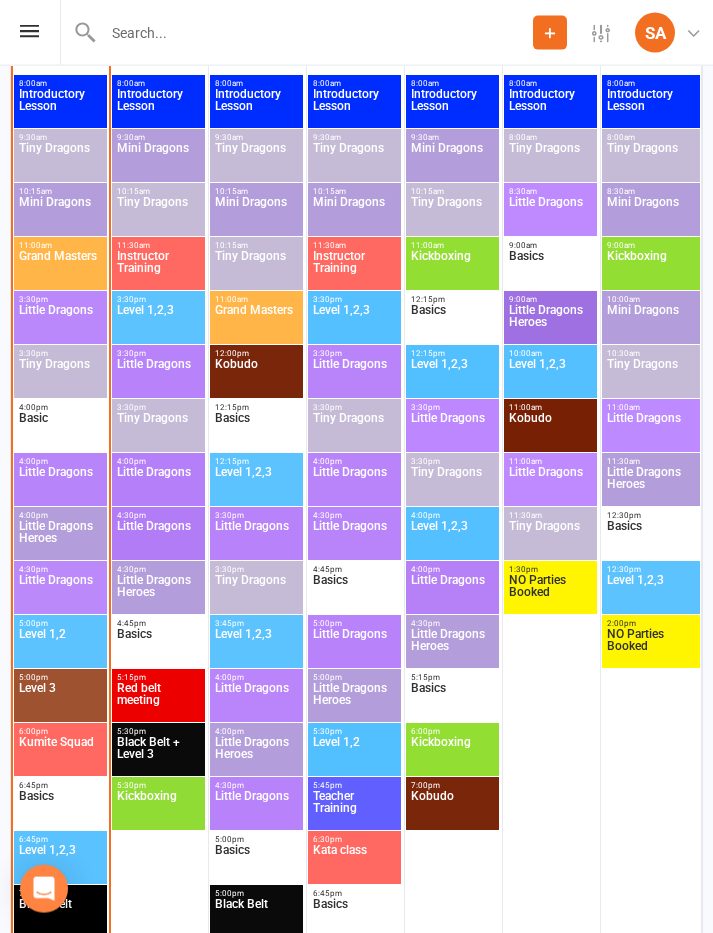 scroll, scrollTop: 1688, scrollLeft: 0, axis: vertical 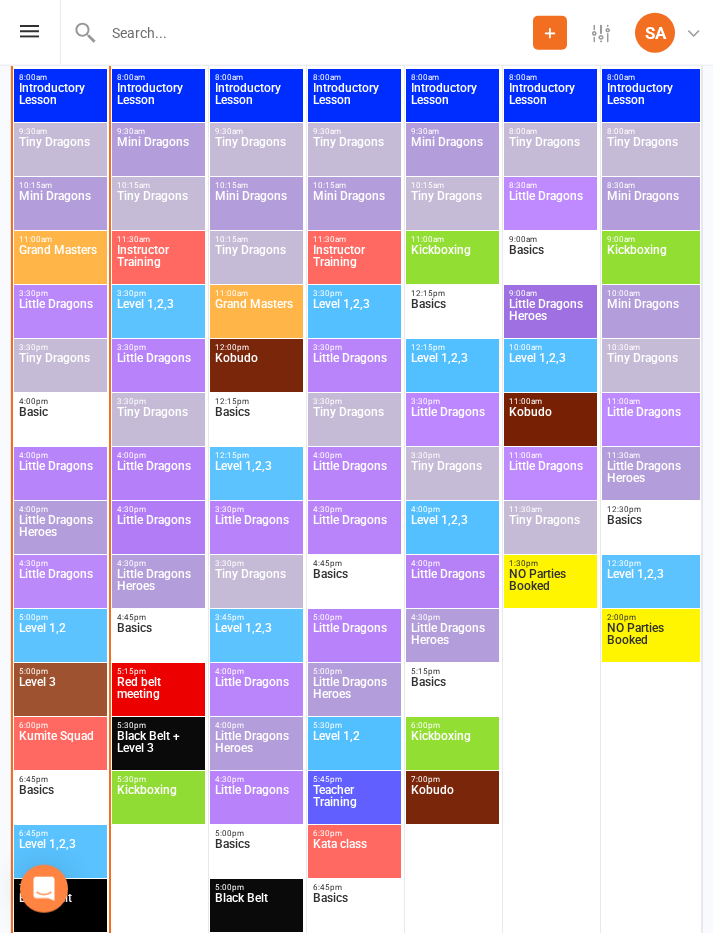 click on "Little Dragons Heroes" at bounding box center [60, 532] 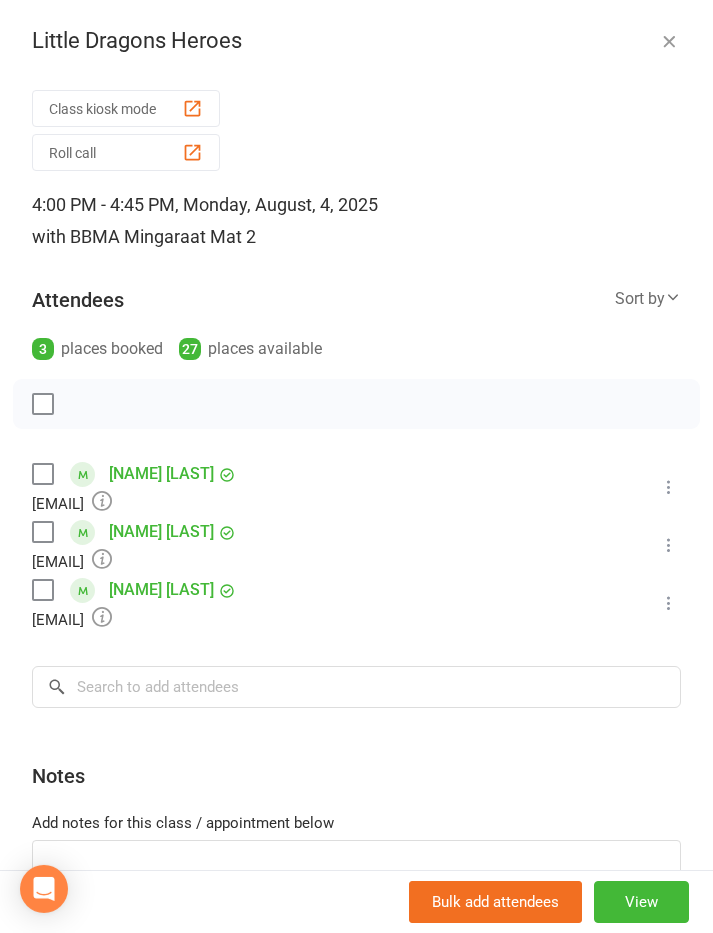 scroll, scrollTop: 1744, scrollLeft: 0, axis: vertical 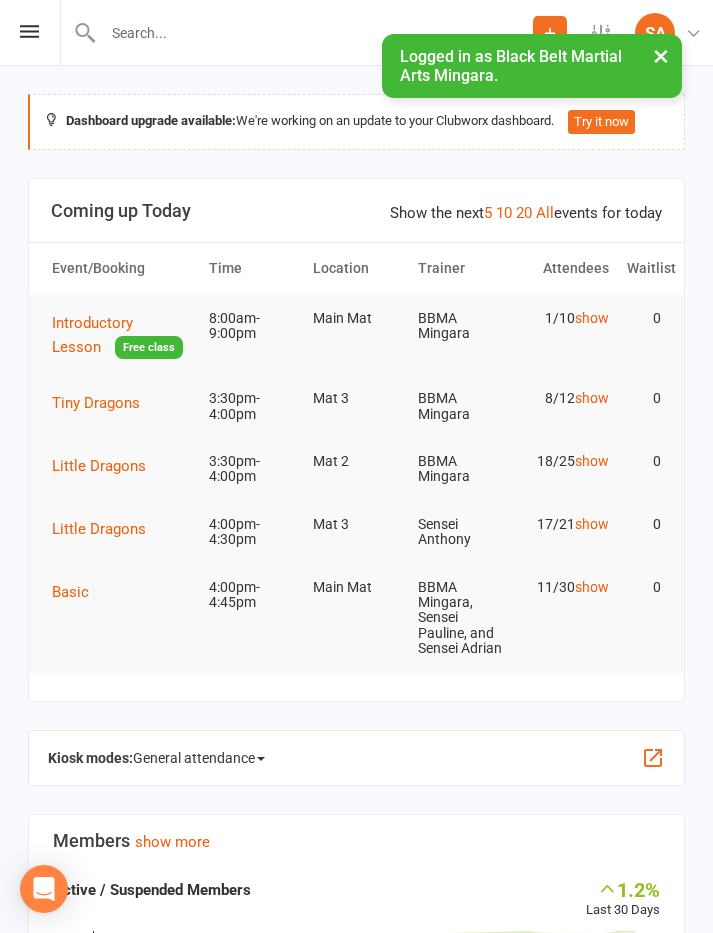 click at bounding box center [29, 31] 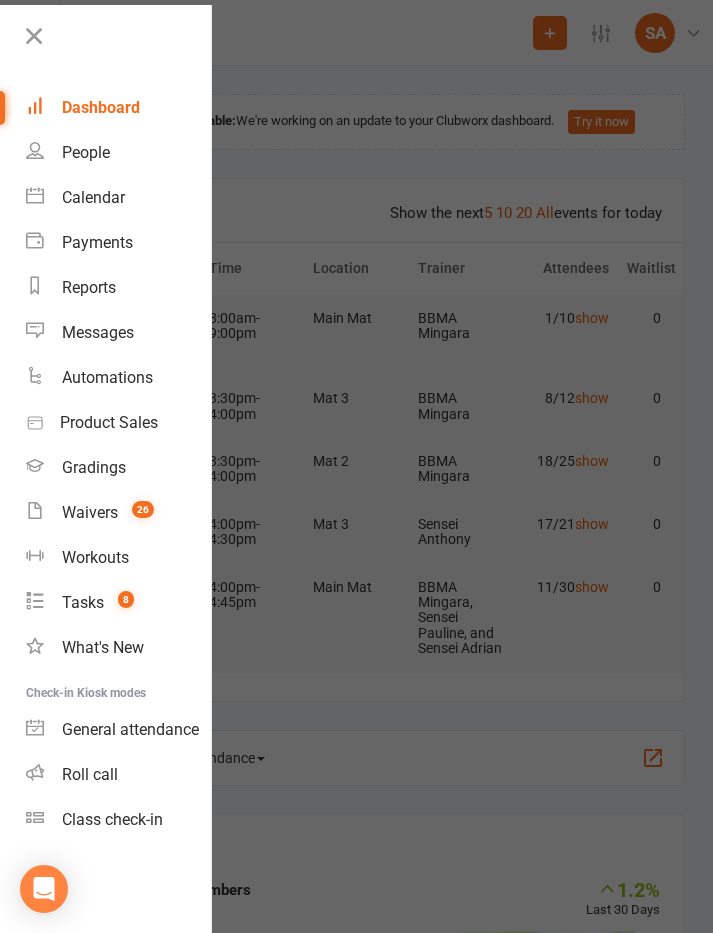 click on "Calendar" at bounding box center (93, 197) 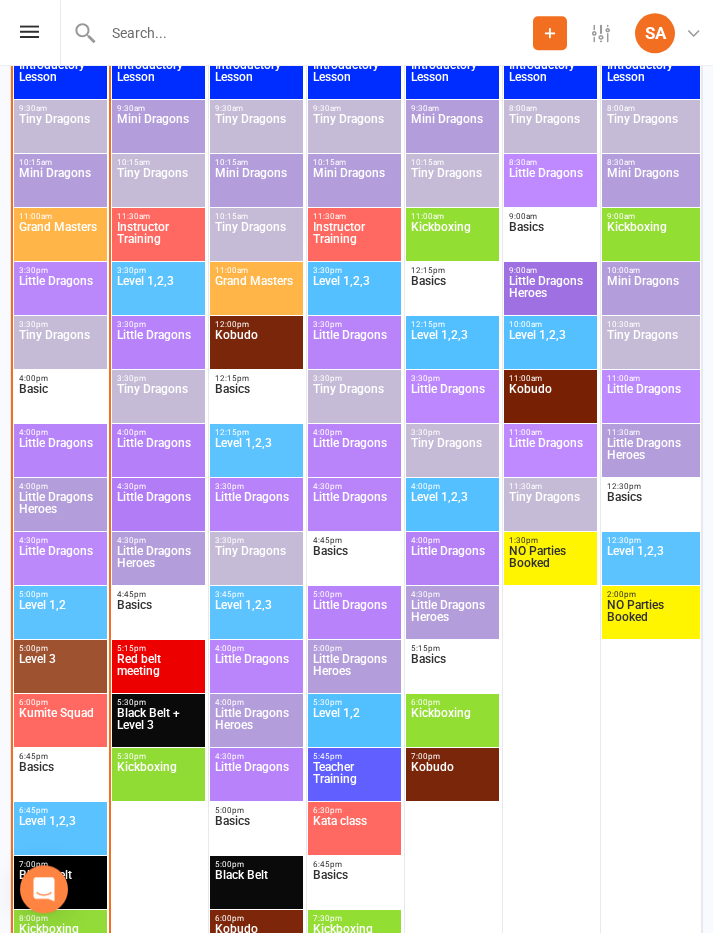 scroll, scrollTop: 1710, scrollLeft: 0, axis: vertical 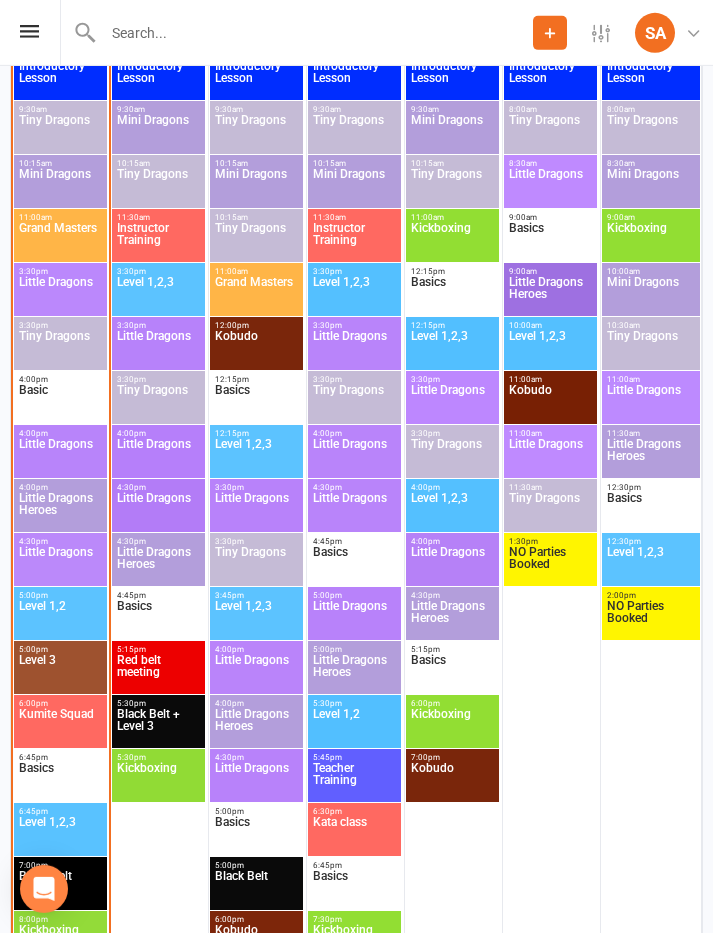 click on "Little Dragons" at bounding box center (60, 564) 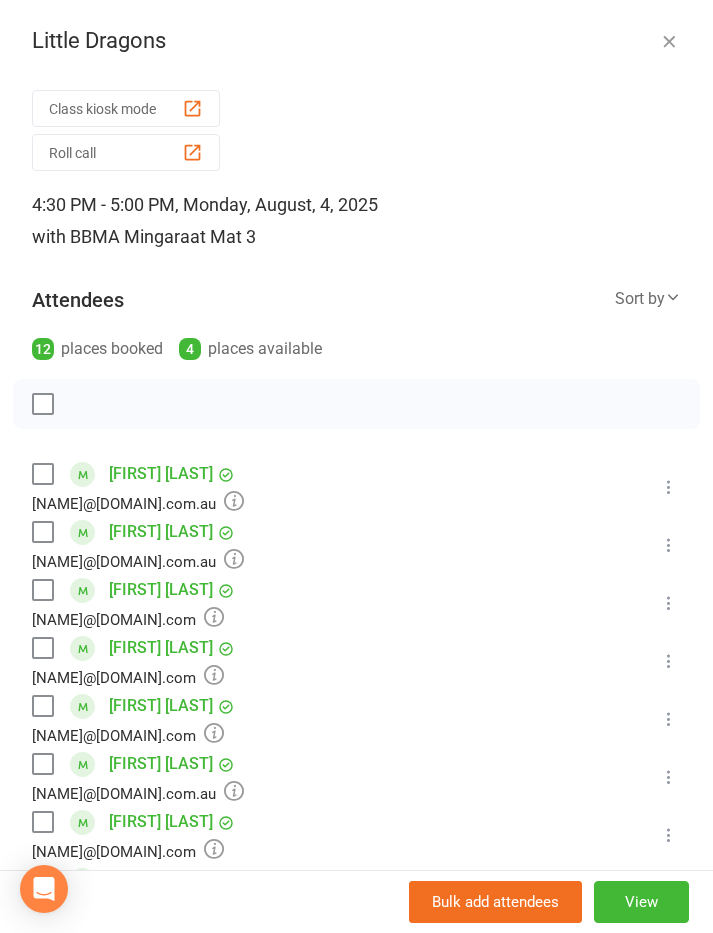 scroll, scrollTop: 1766, scrollLeft: 0, axis: vertical 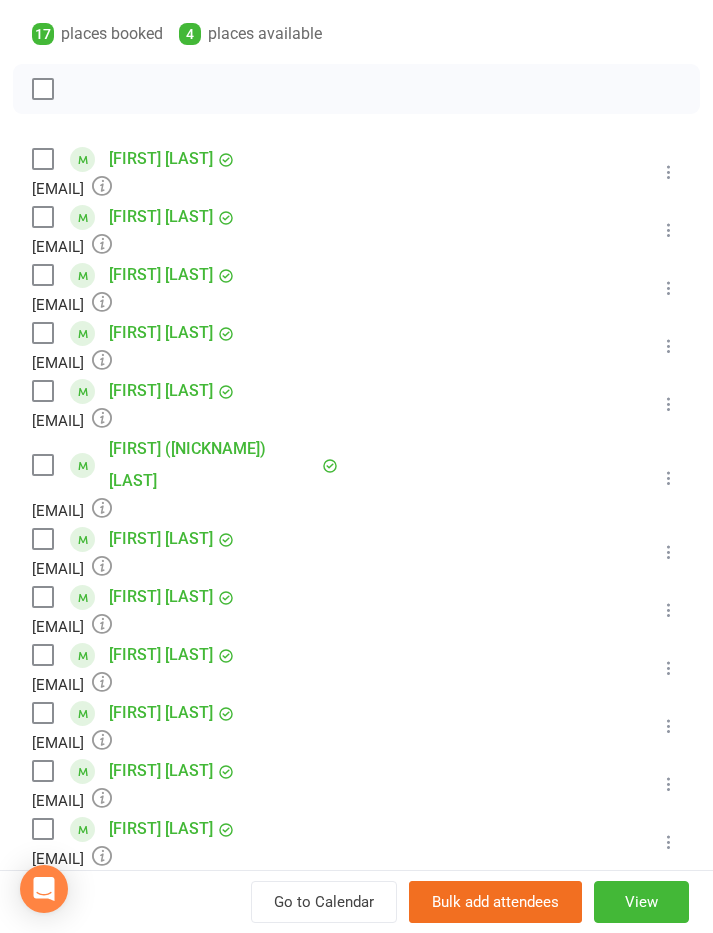 click at bounding box center (42, 713) 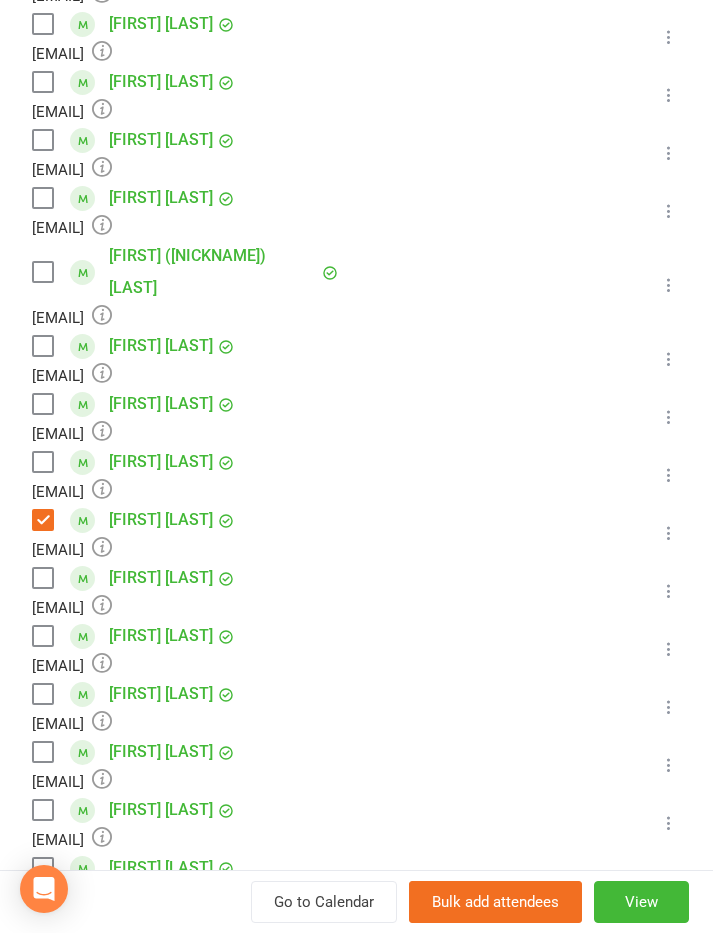 scroll, scrollTop: 504, scrollLeft: 0, axis: vertical 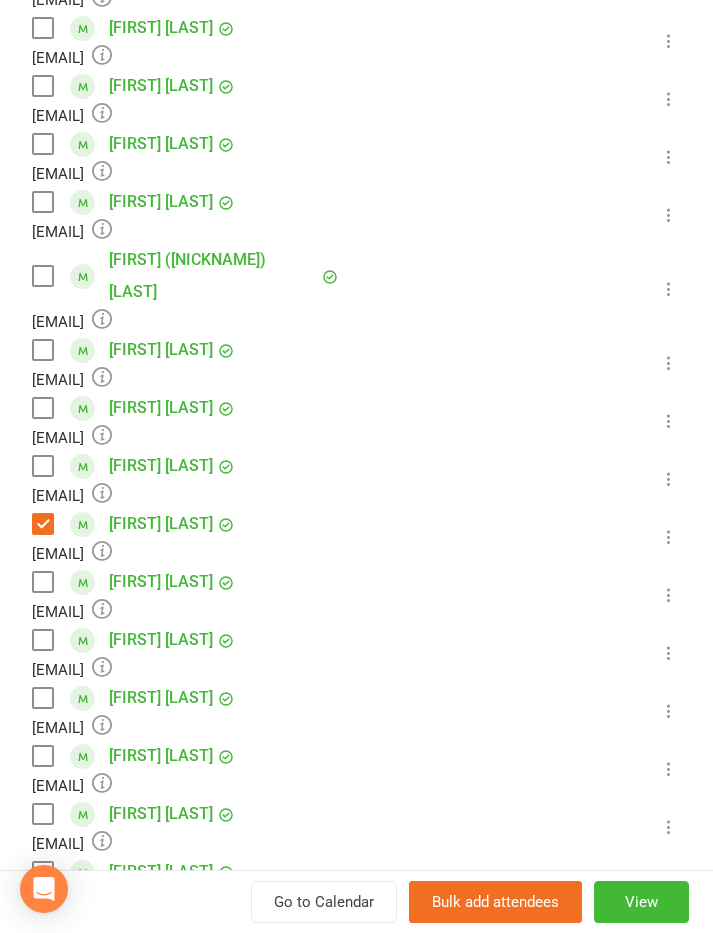 click at bounding box center (42, 466) 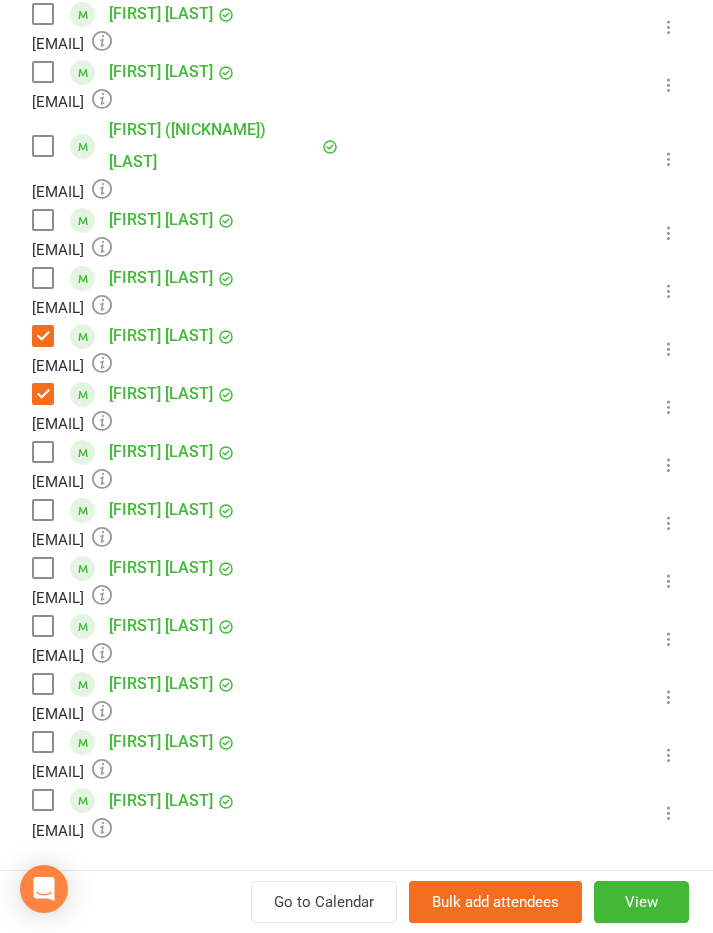 scroll, scrollTop: 636, scrollLeft: 0, axis: vertical 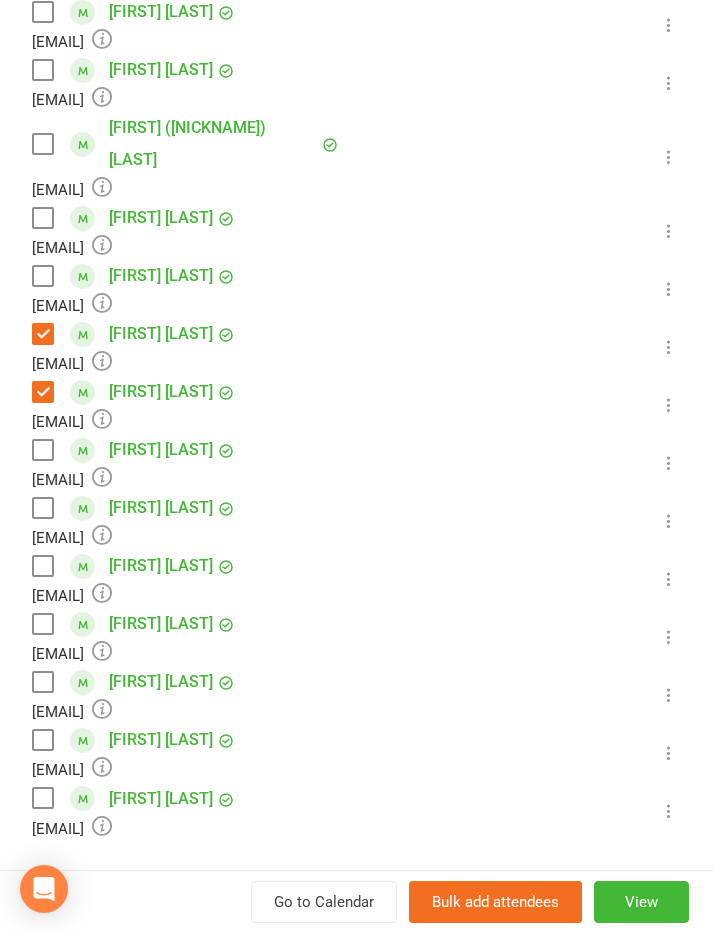 click at bounding box center [42, 508] 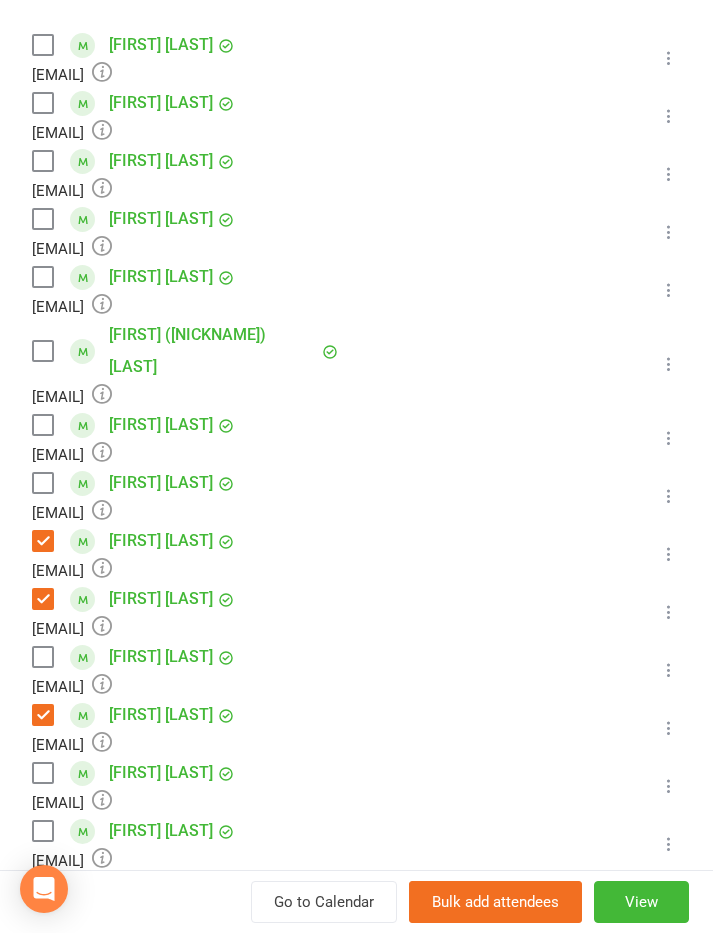 scroll, scrollTop: 427, scrollLeft: 0, axis: vertical 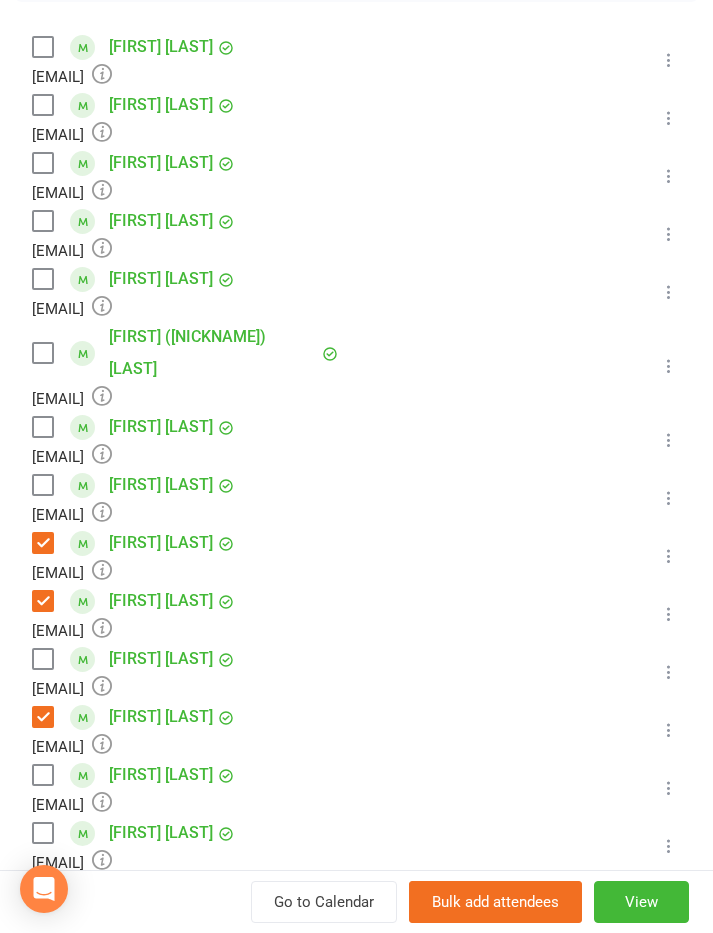 click at bounding box center (42, 353) 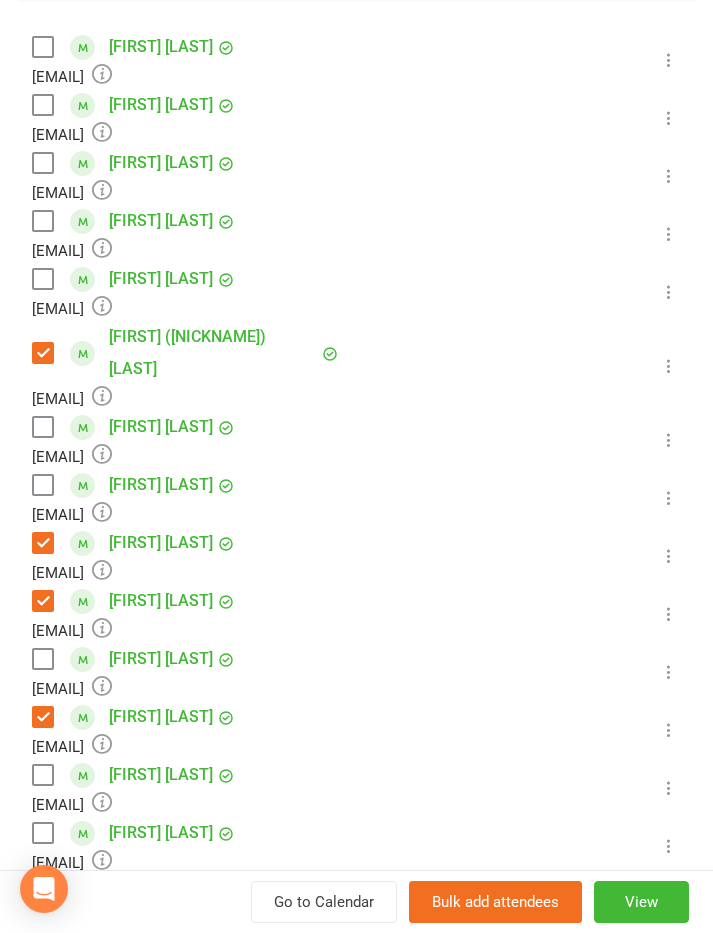 click at bounding box center (42, 279) 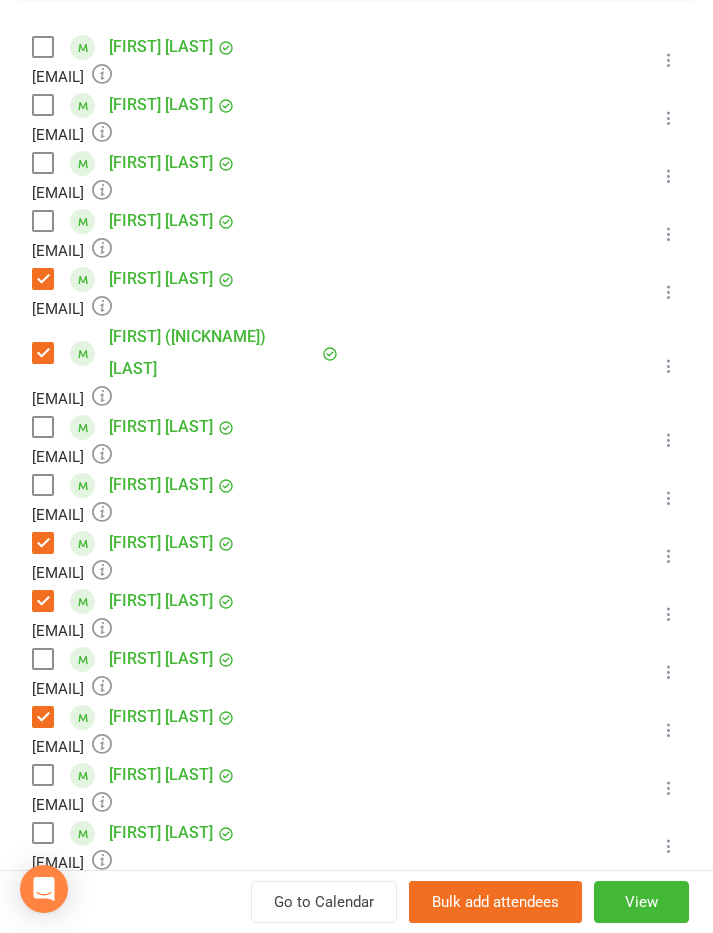 click at bounding box center (42, 221) 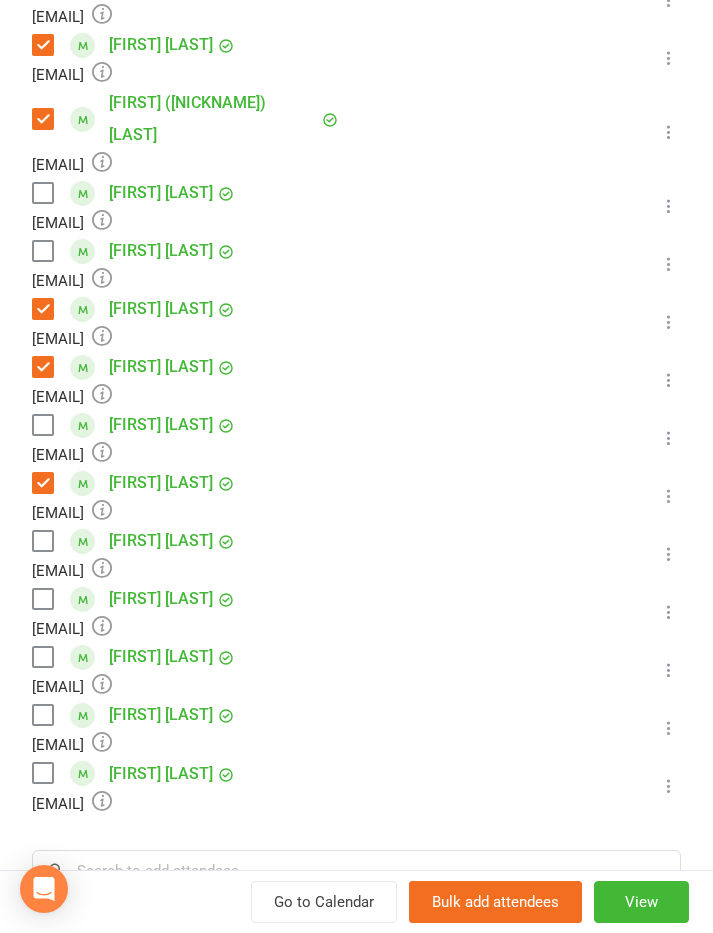 scroll, scrollTop: 662, scrollLeft: 0, axis: vertical 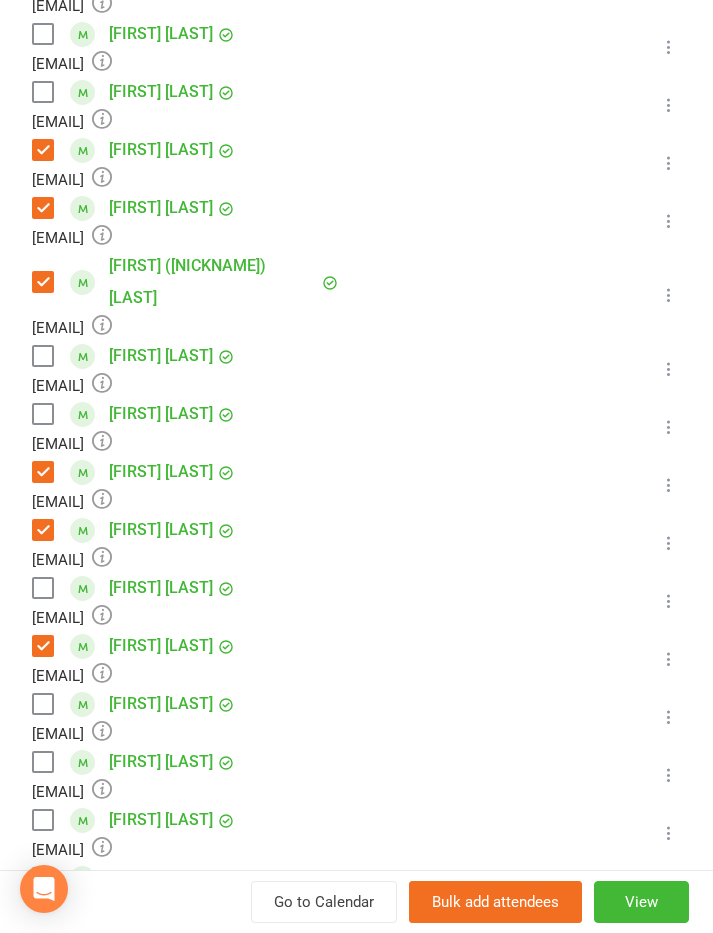 click at bounding box center [42, 820] 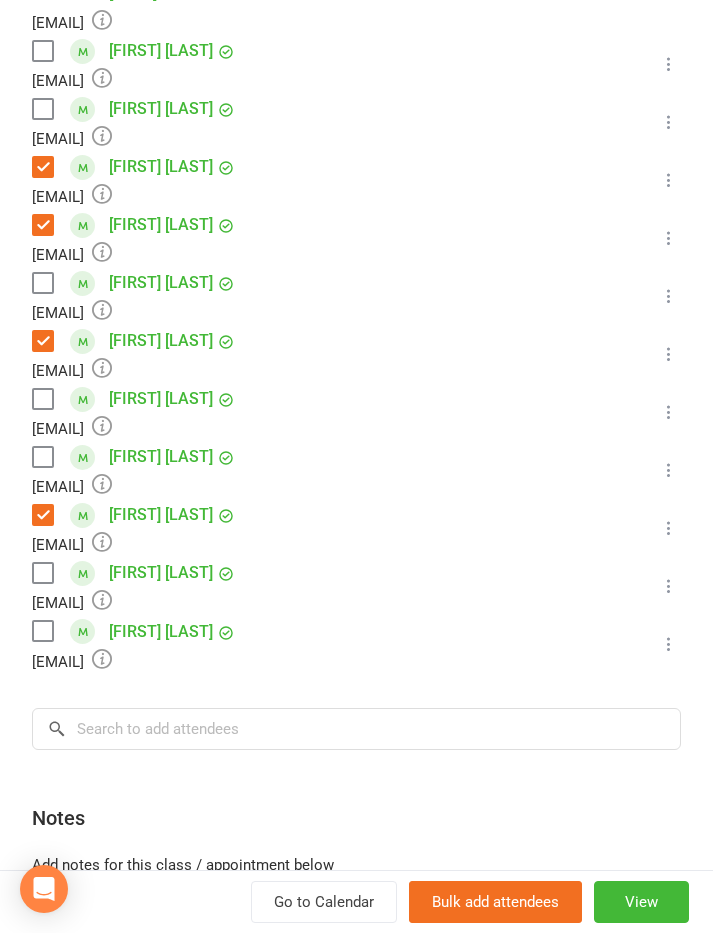 scroll, scrollTop: 804, scrollLeft: 0, axis: vertical 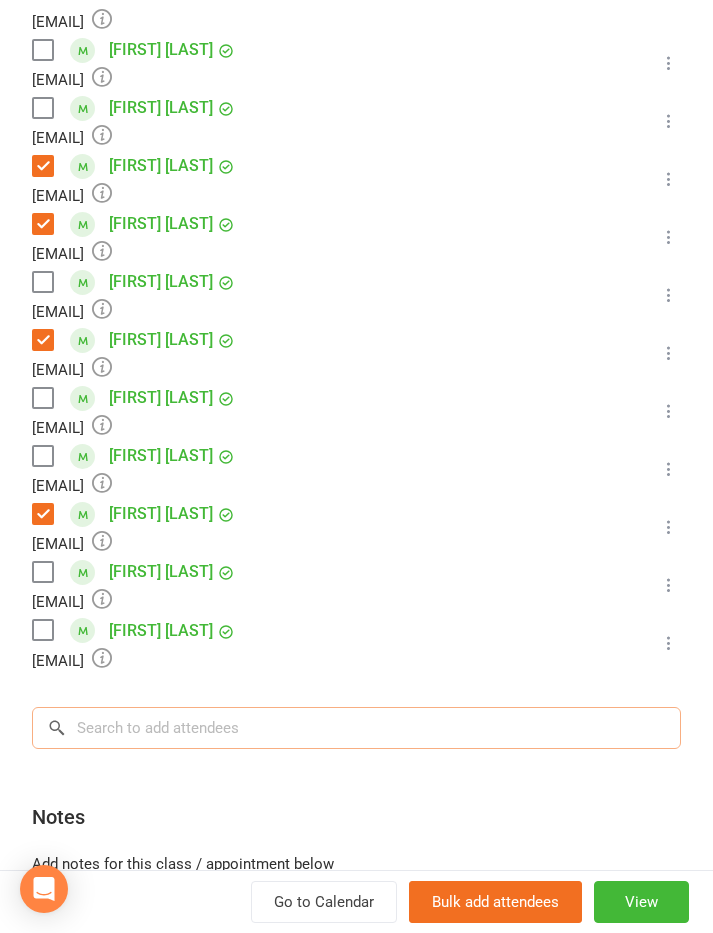 click at bounding box center [356, 728] 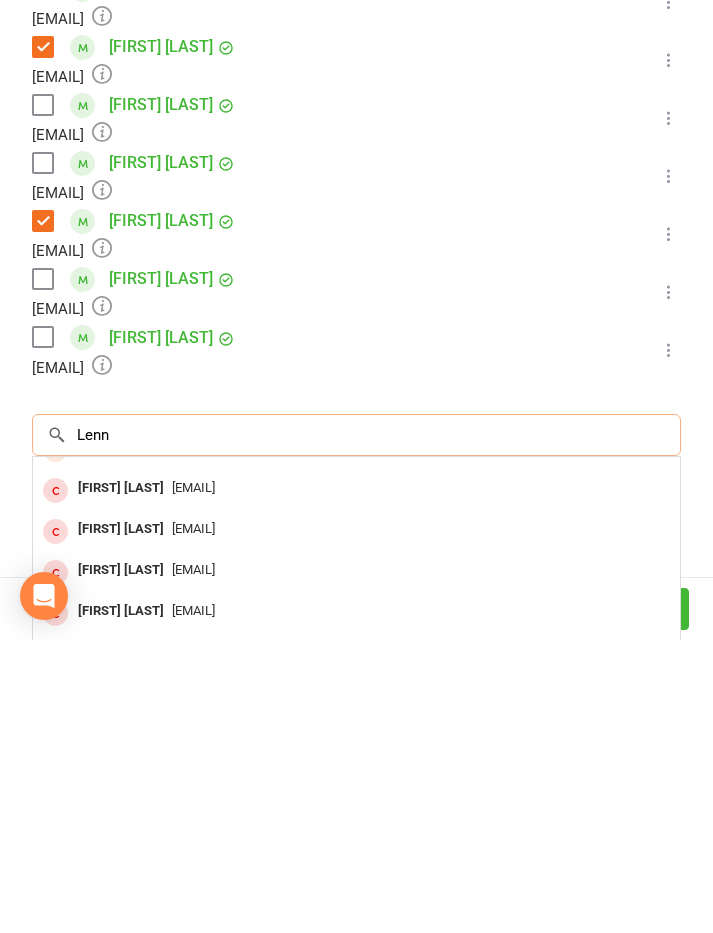 scroll, scrollTop: 110, scrollLeft: 0, axis: vertical 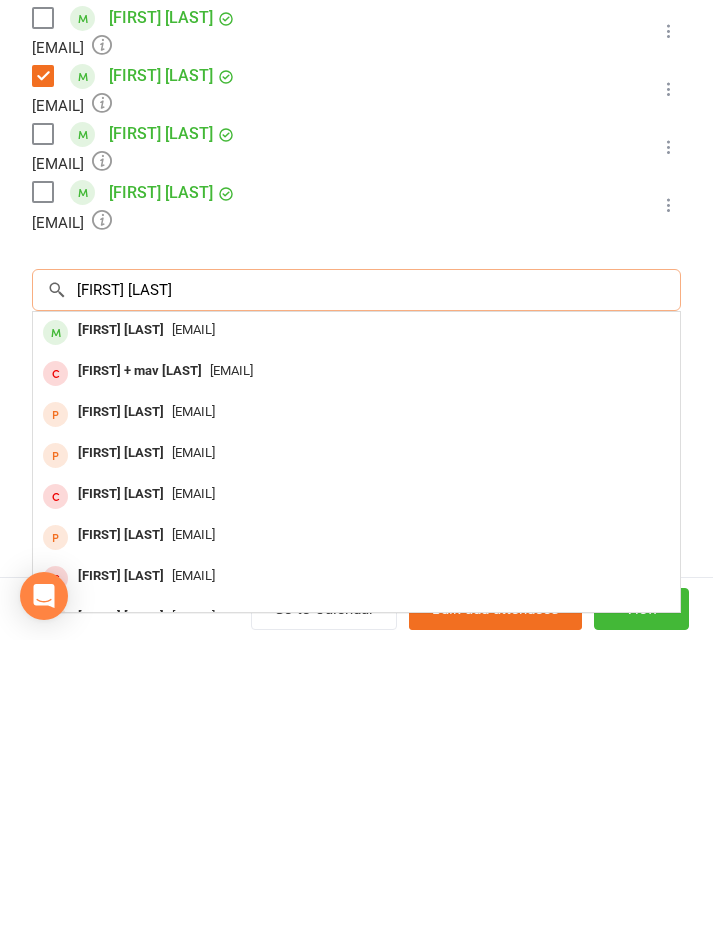 type on "Lennox fry" 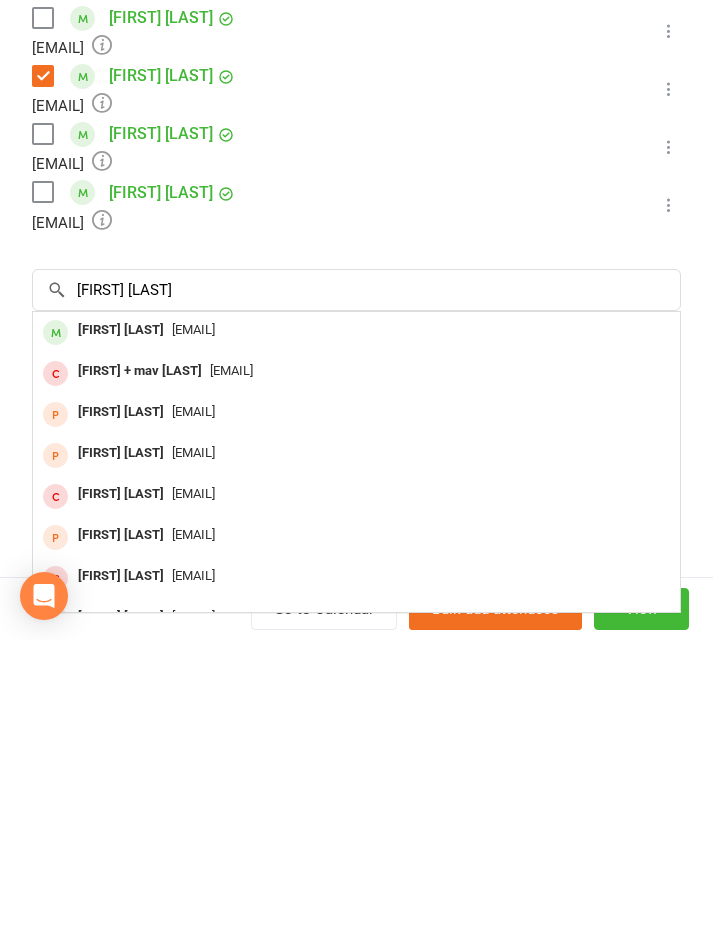 click on "Lennox Fry" at bounding box center [121, 623] 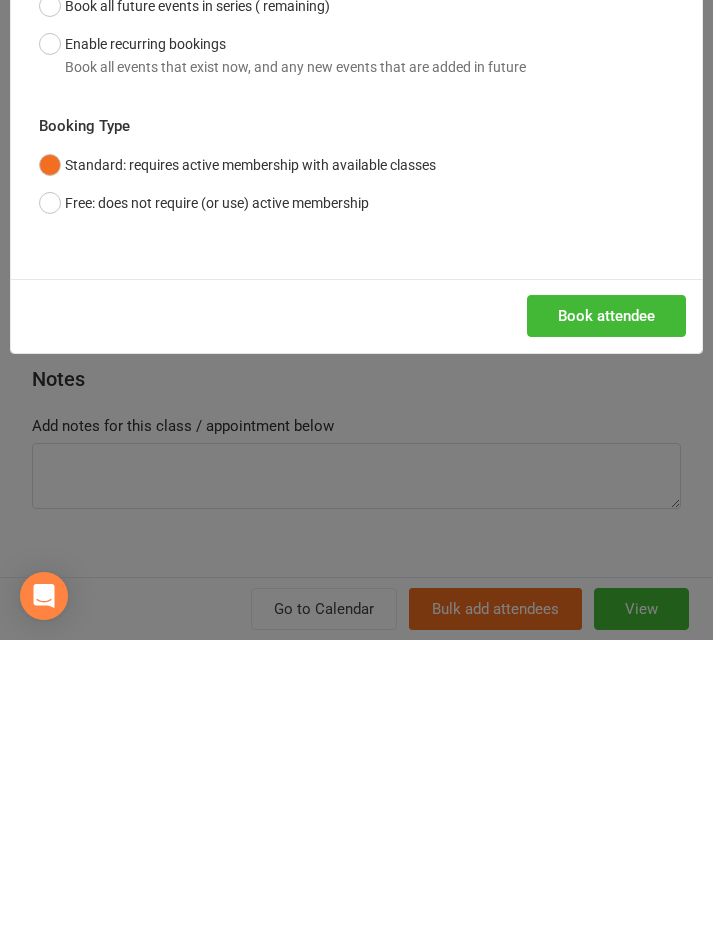 scroll, scrollTop: 376, scrollLeft: 0, axis: vertical 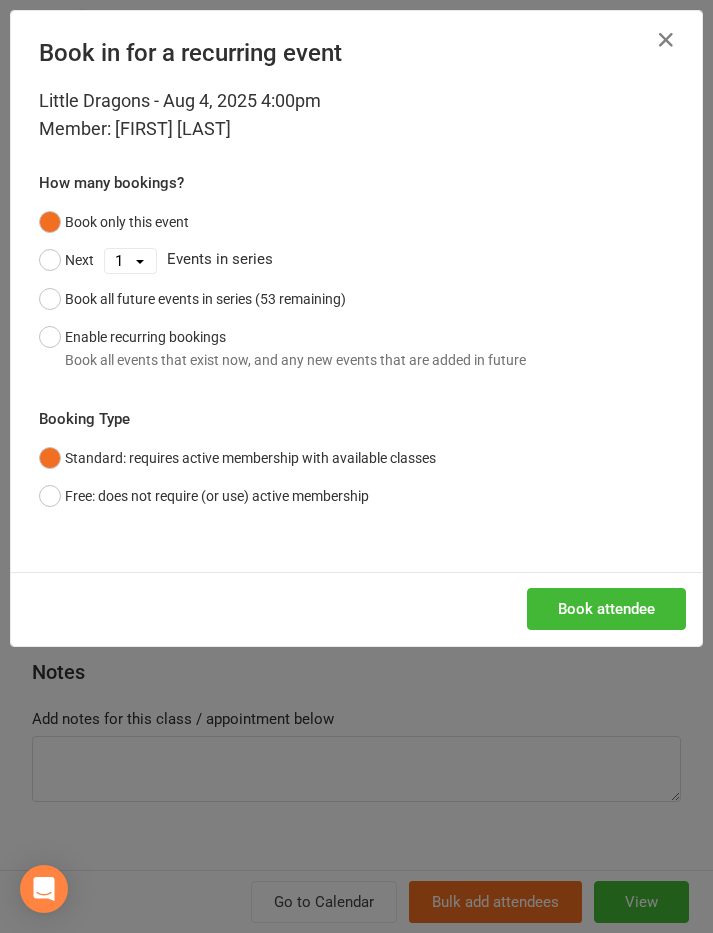 click on "Book attendee" at bounding box center [606, 609] 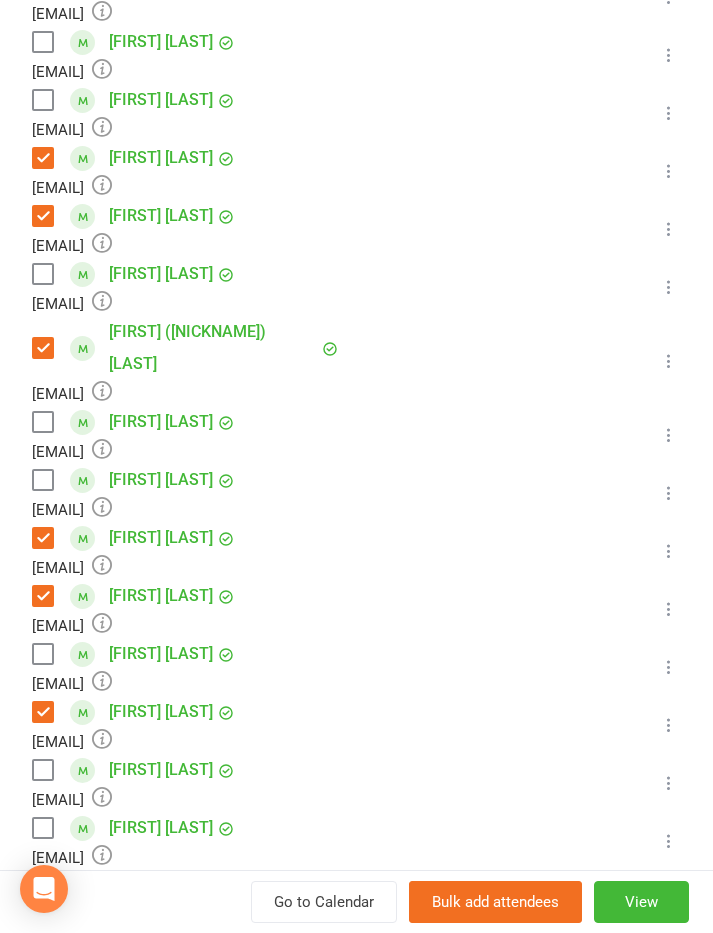 scroll, scrollTop: 483, scrollLeft: 0, axis: vertical 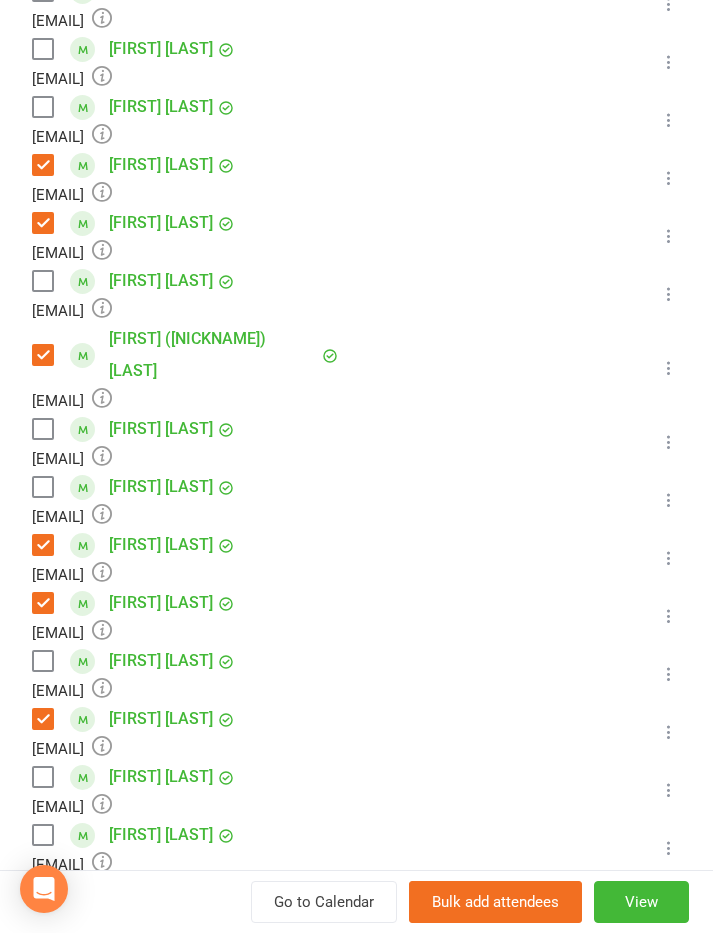 click at bounding box center (42, 281) 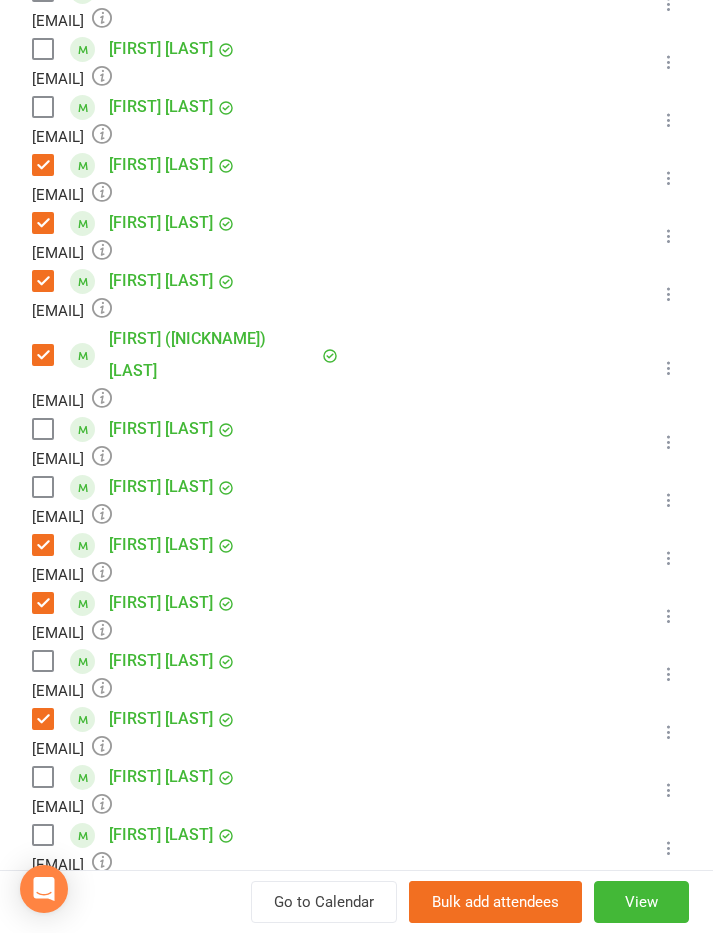 click at bounding box center (42, 49) 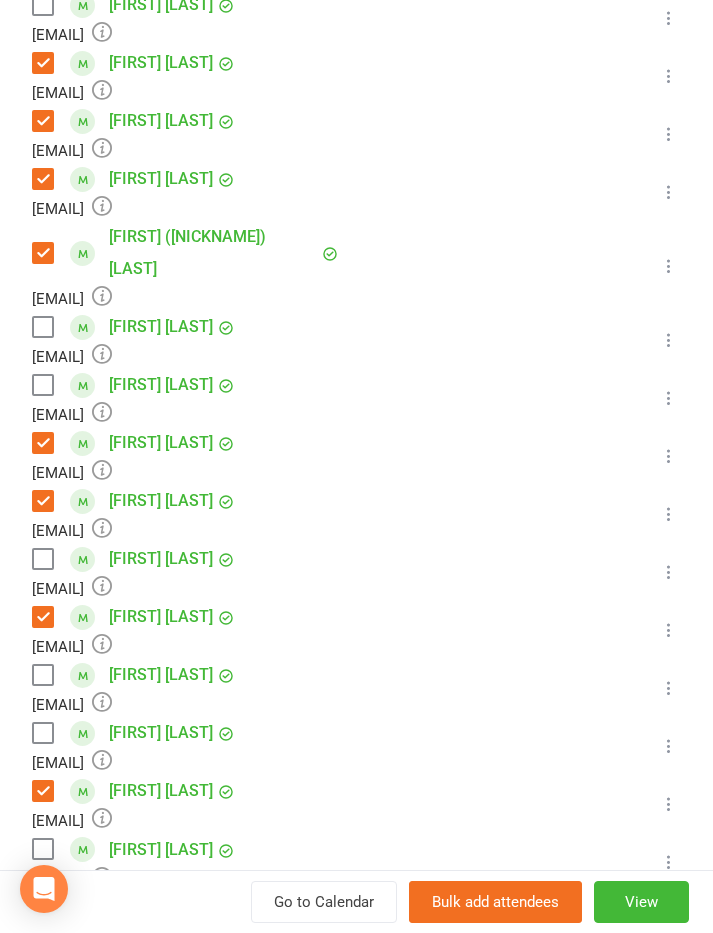 scroll, scrollTop: 573, scrollLeft: 0, axis: vertical 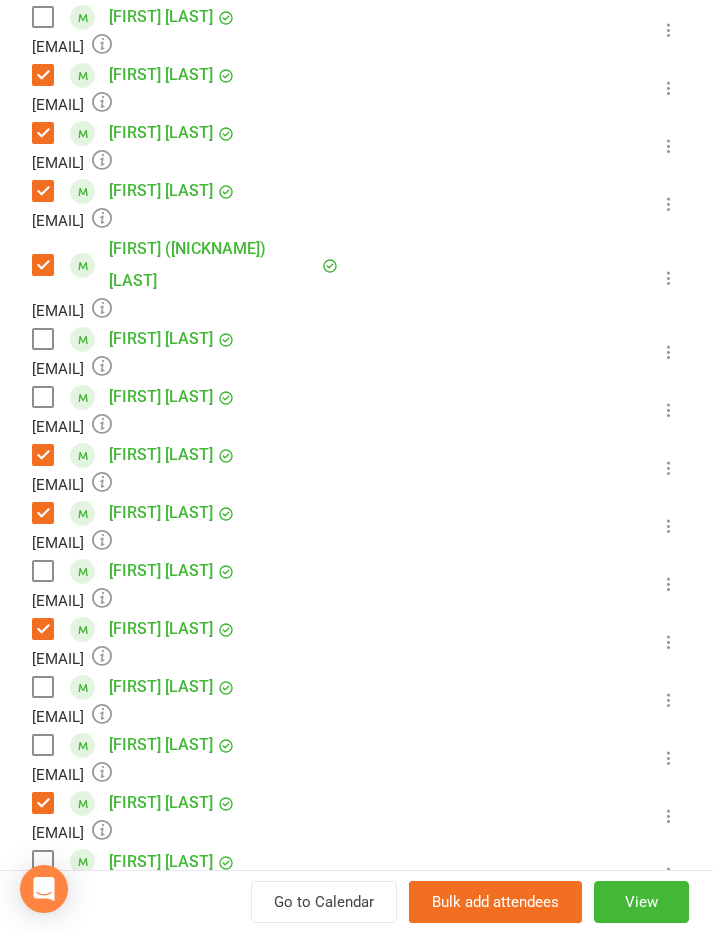 click at bounding box center (42, 339) 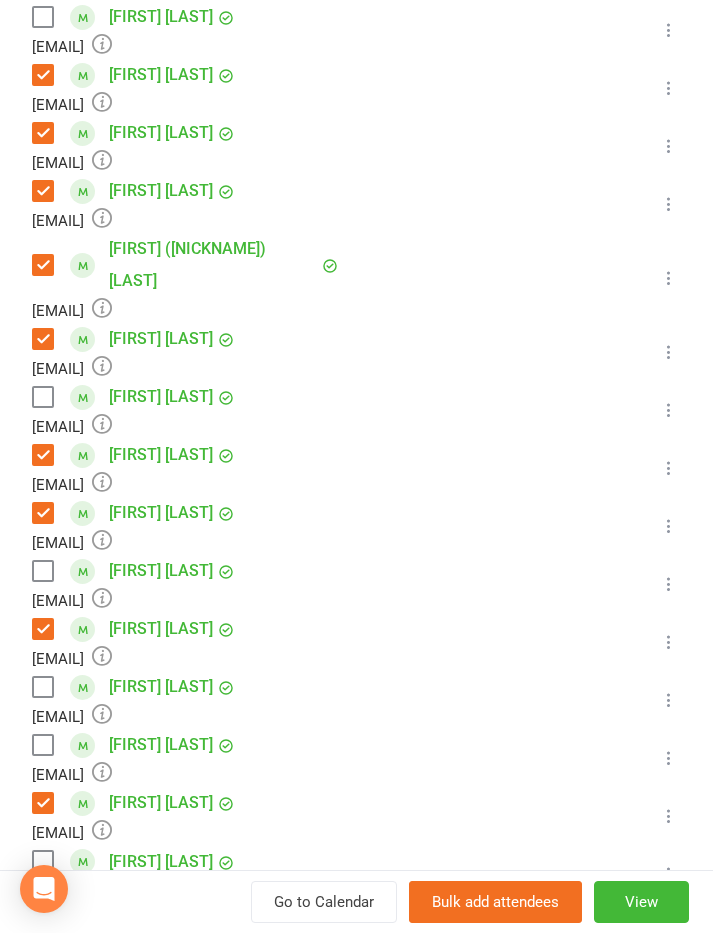 click at bounding box center [42, 397] 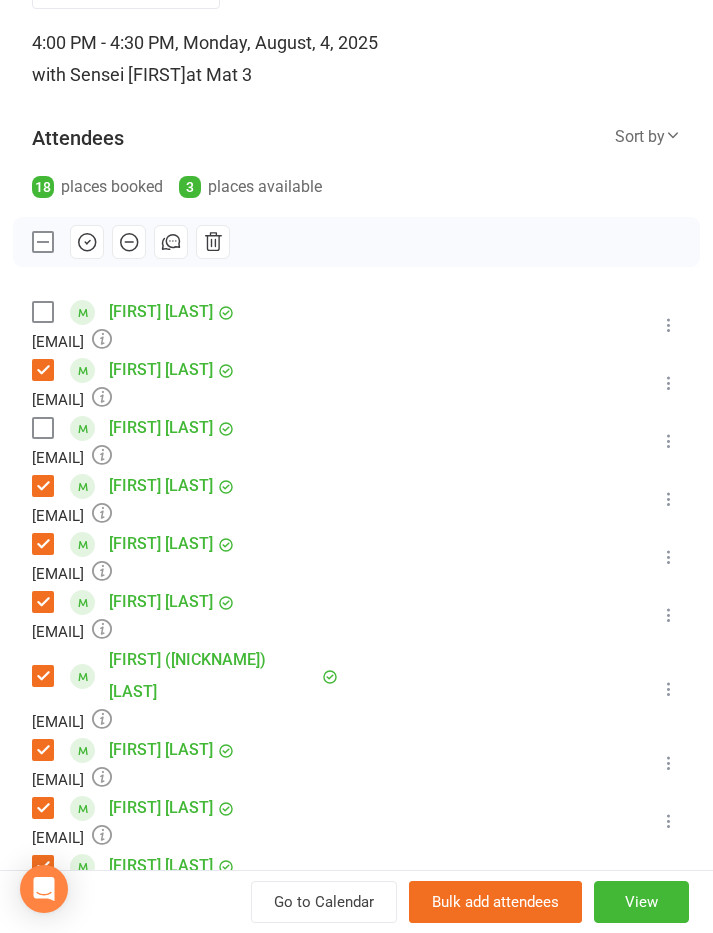 scroll, scrollTop: 129, scrollLeft: 0, axis: vertical 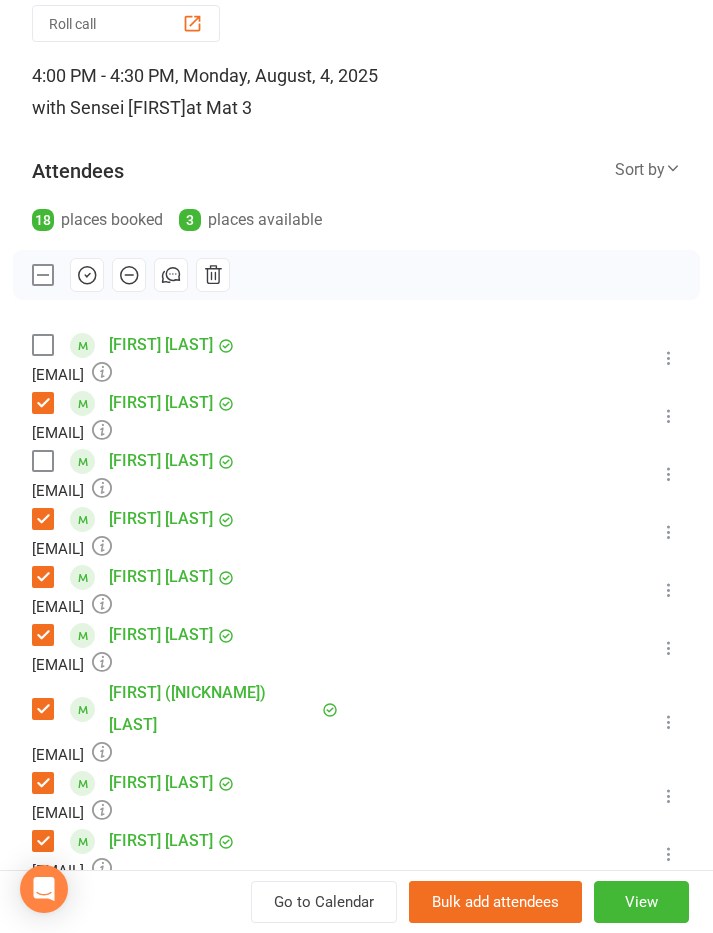 click 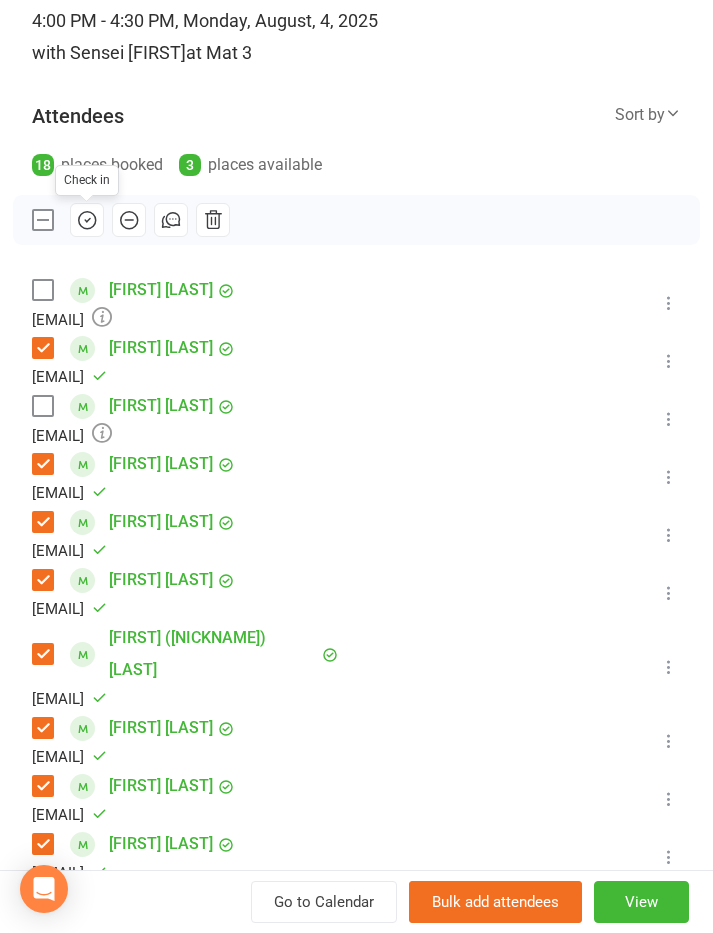 scroll, scrollTop: 183, scrollLeft: 0, axis: vertical 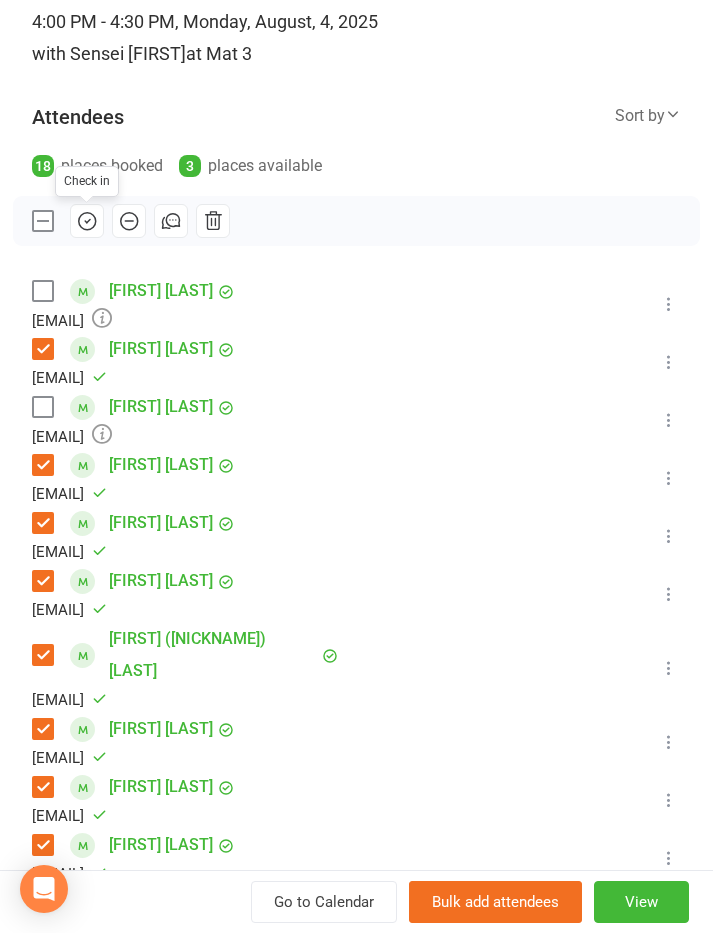 click on "Class kiosk mode  Roll call  4:00 PM - 4:30 PM, Monday, August, 4, 2025 with Sensei Anthony  at  Mat 3  Attendees  18  places booked 3  places available Sort by  Last name  First name  Booking created
Check in
Caleb Bam  rachie11@me.com Booked More info  Remove  Check in  Mark absent  Send message  Enable recurring bookings  All bookings for series    Dusty Clark  bdixon@aida-group.com.au Attended More info  Remove  Mark absent  Undo check-in  Send message  Enable recurring bookings  All bookings for series    Max Coghlan  dcoghlan22@hotmail.com Booked More info  Remove  Check in  Mark absent  Send message  Enable recurring bookings  All bookings for series    Avery-Jean Coote  tarabarnett285@hotmail.com Attended More info  Remove  Mark absent  Undo check-in  Send message  Enable recurring bookings  All bookings for series    Stevie Coote  Tarabarnett285@hotmail.com Attended More info  Remove  Mark absent  Undo check-in  Send message  Enable recurring bookings  All bookings for series    Attended" at bounding box center [356, 813] 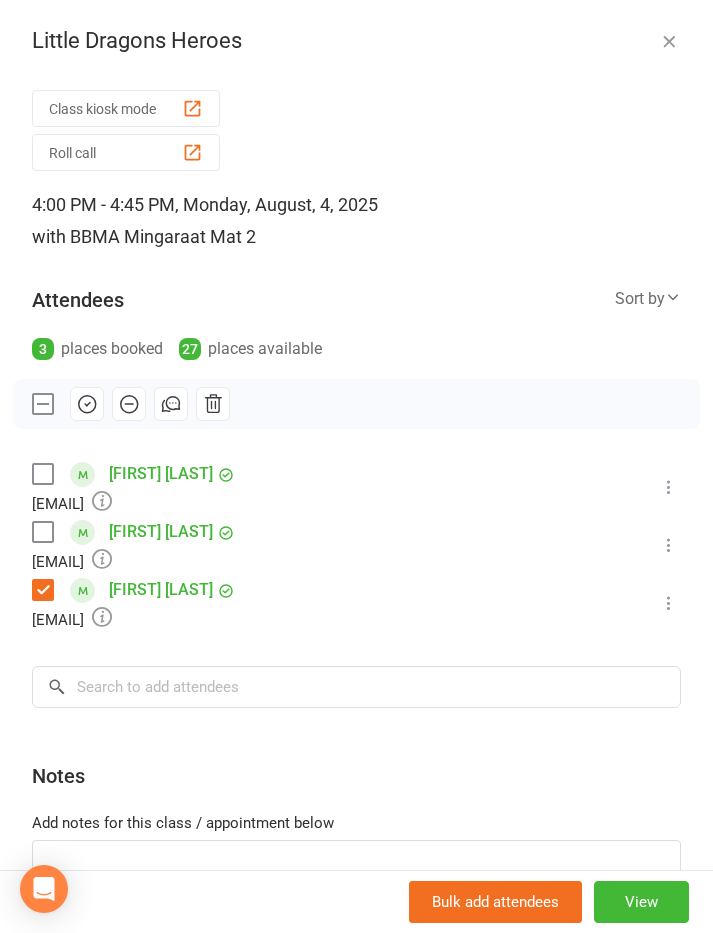 scroll, scrollTop: 1744, scrollLeft: 0, axis: vertical 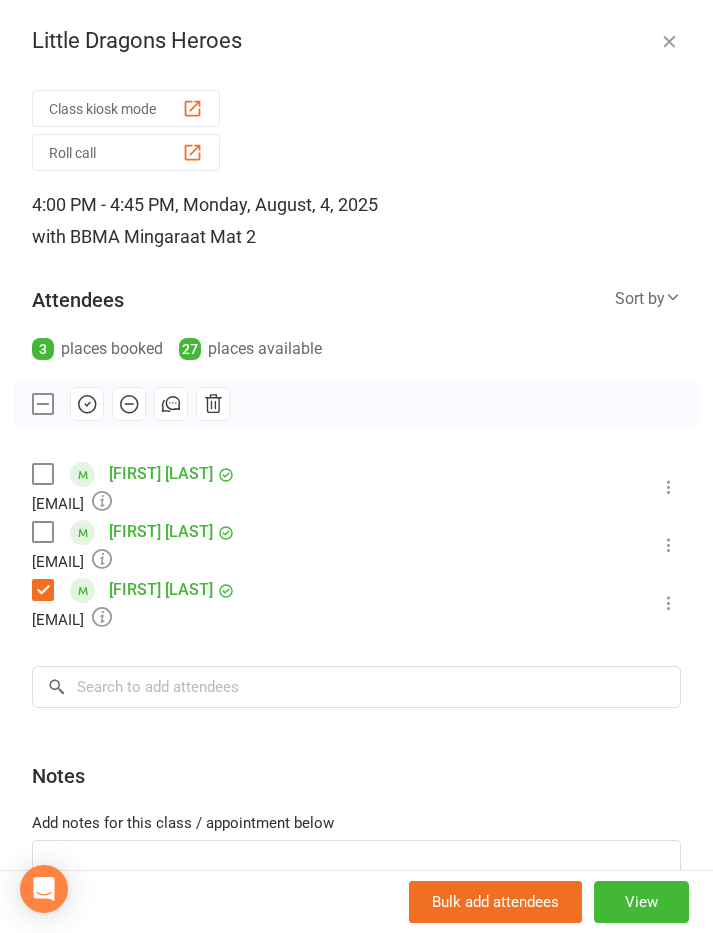 click at bounding box center (42, 474) 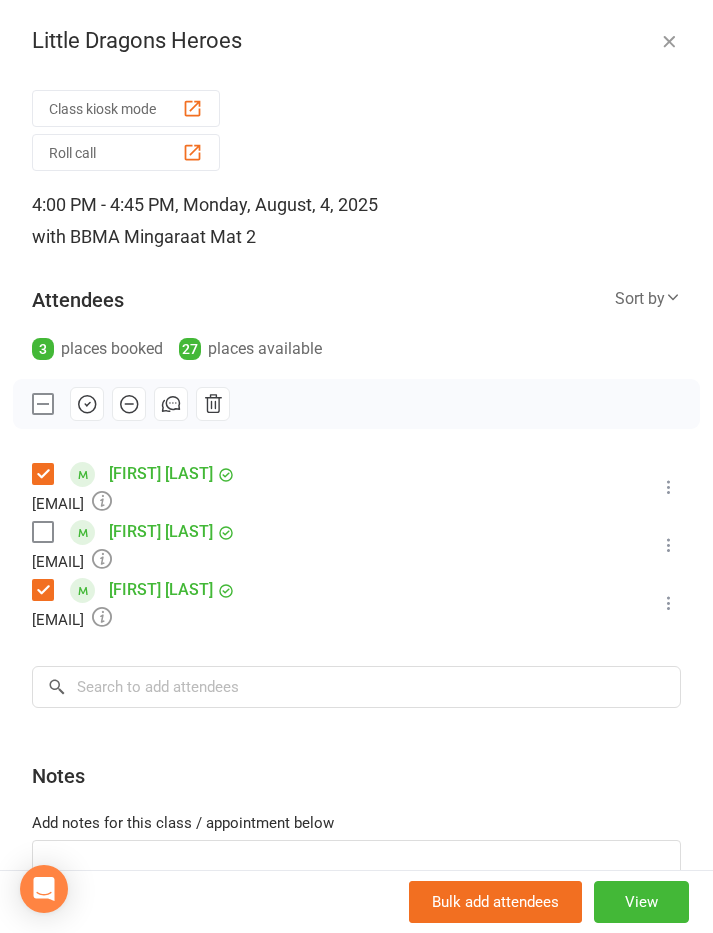 click at bounding box center [42, 532] 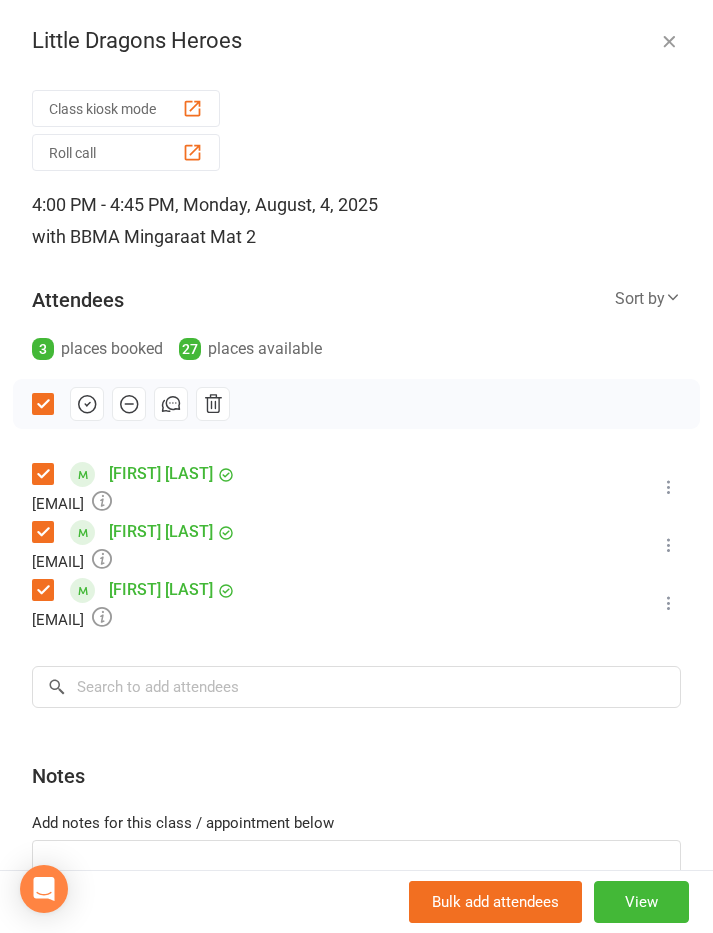 click 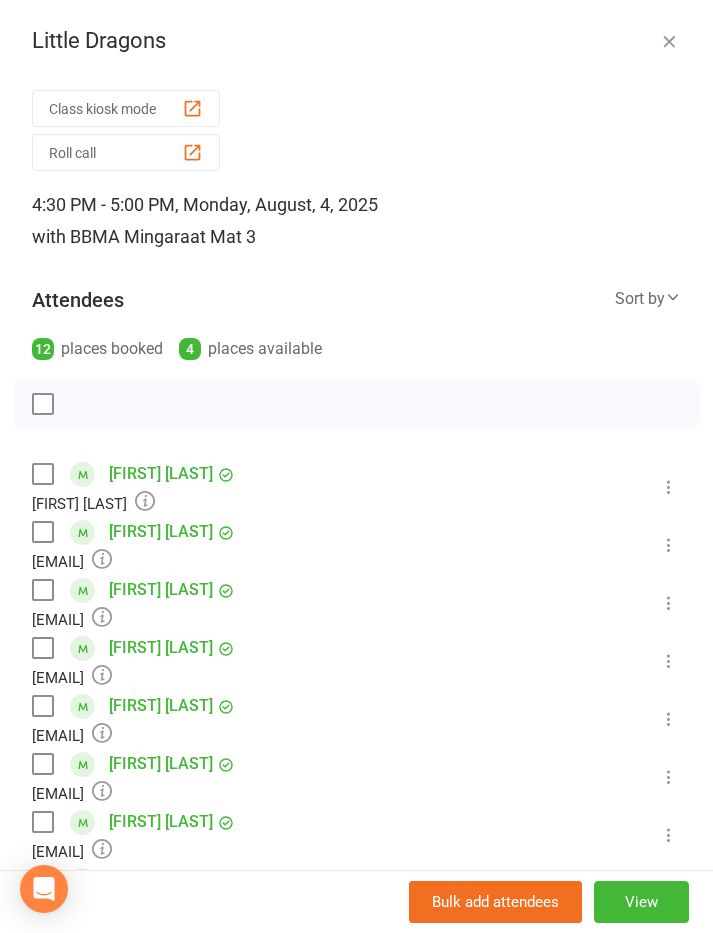 scroll, scrollTop: 1766, scrollLeft: 0, axis: vertical 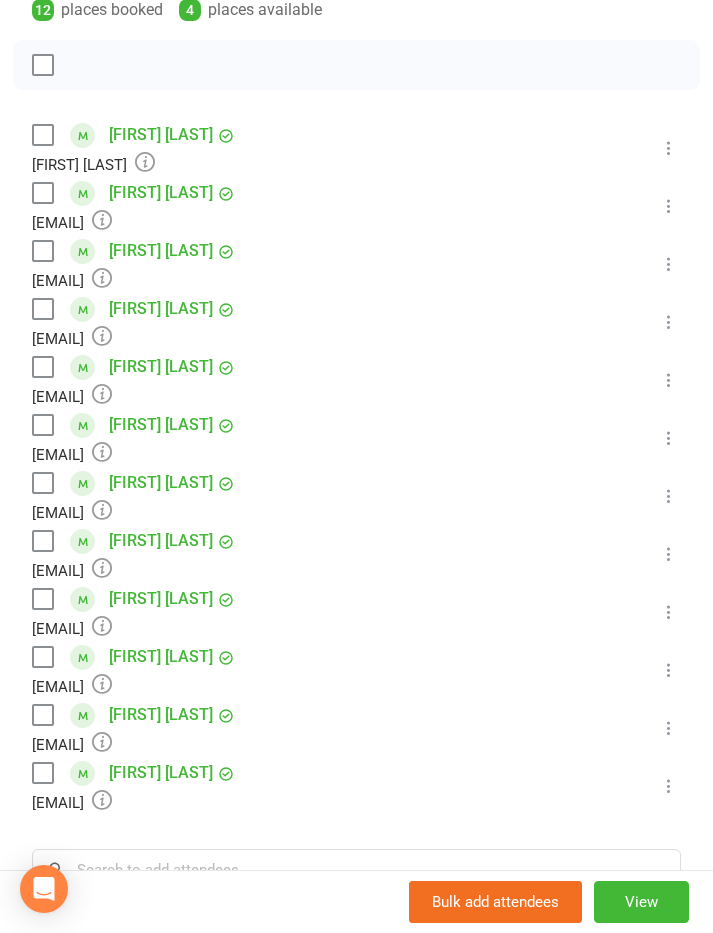 click at bounding box center [42, 773] 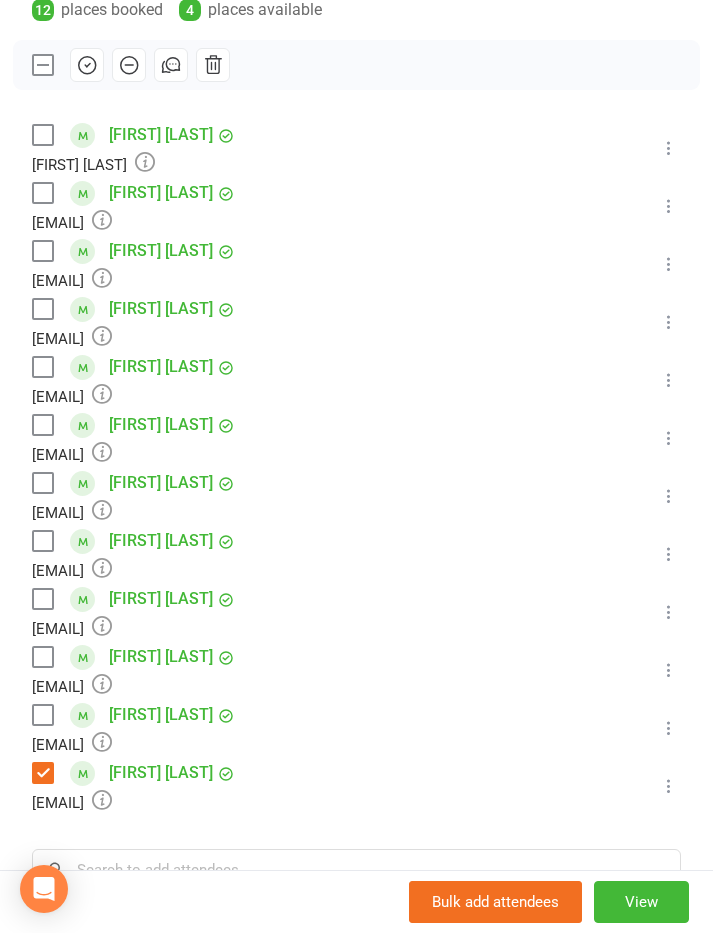 click at bounding box center (42, 715) 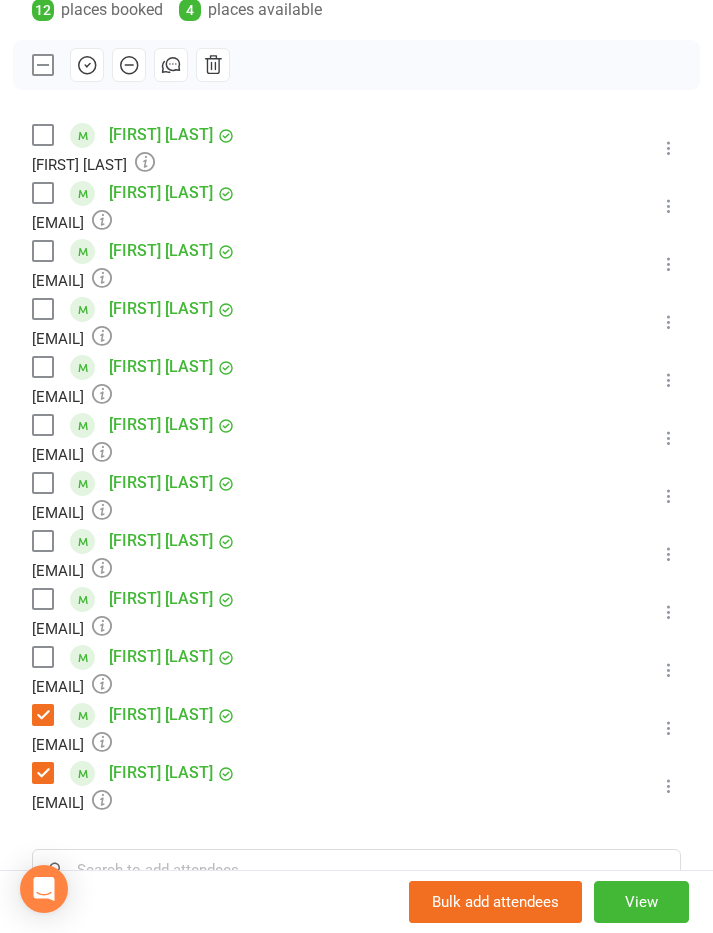 scroll, scrollTop: 331, scrollLeft: 0, axis: vertical 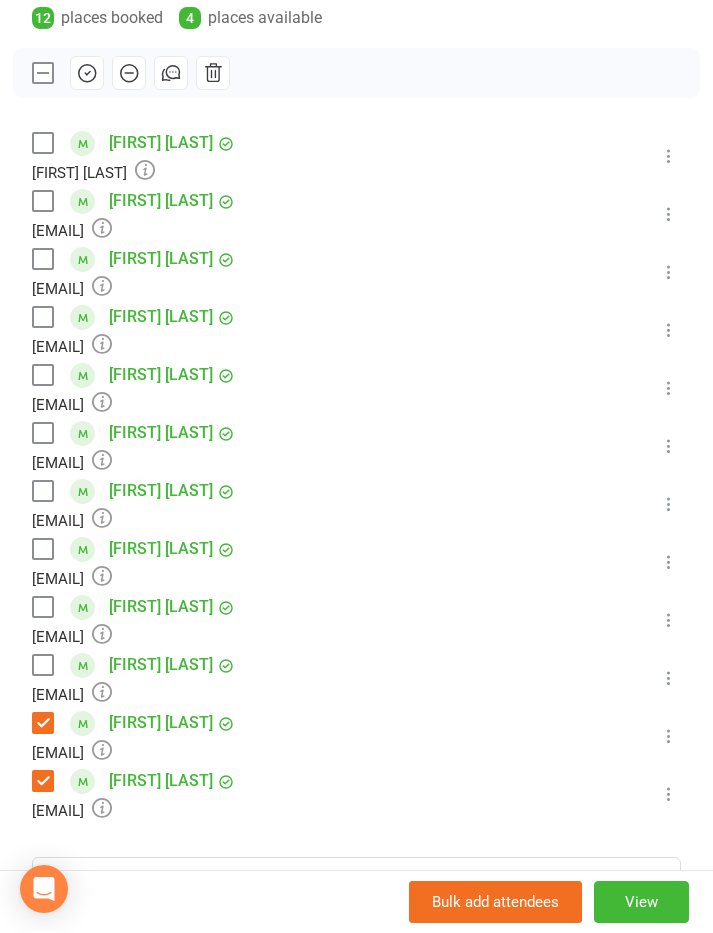 click at bounding box center [42, 317] 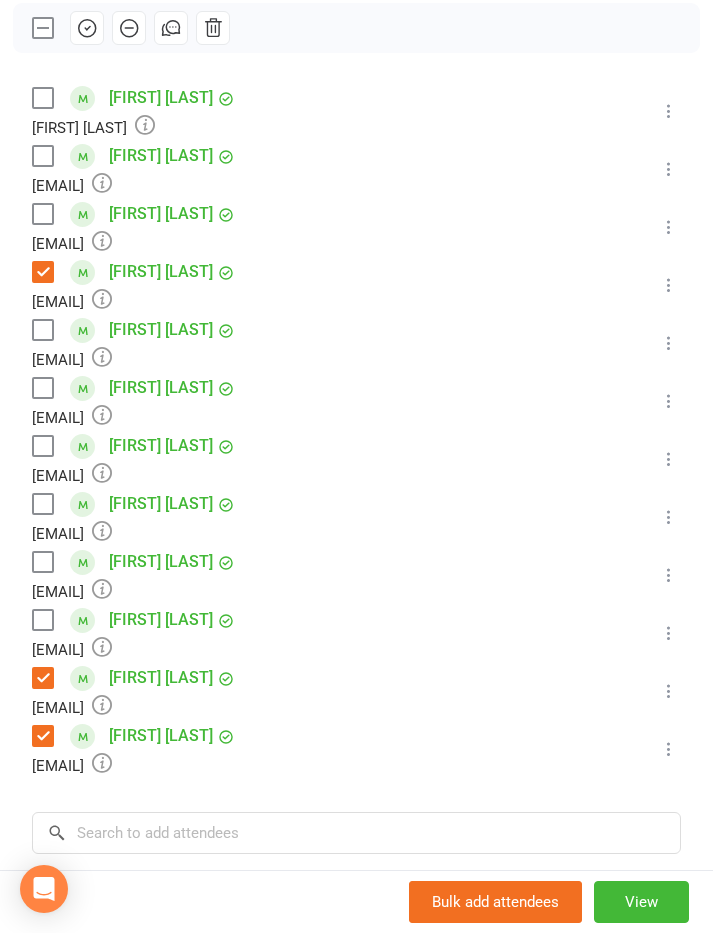 scroll, scrollTop: 375, scrollLeft: 0, axis: vertical 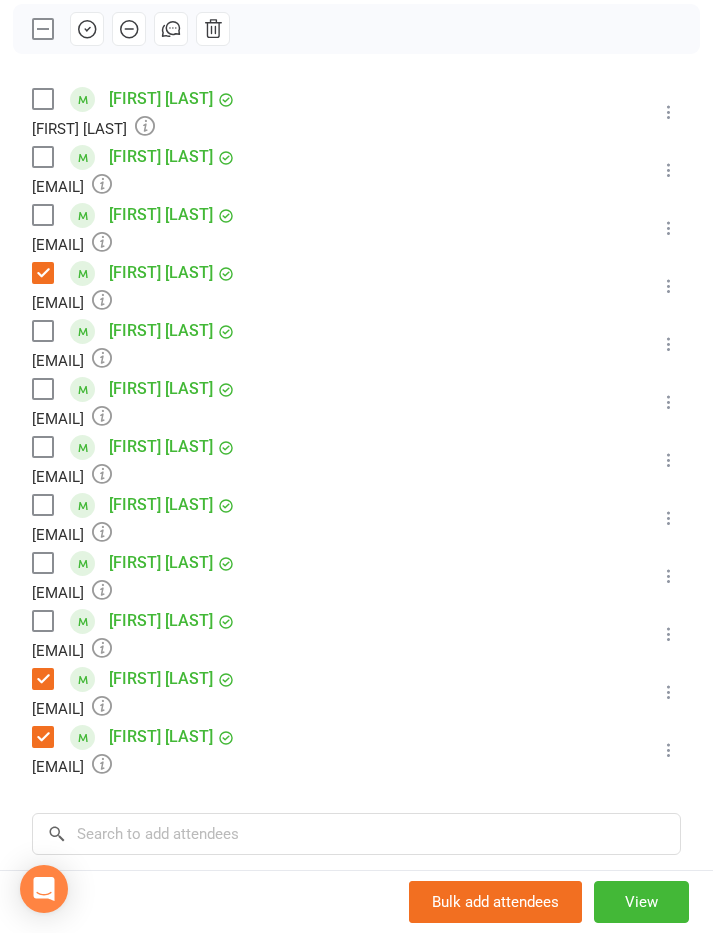 click at bounding box center (42, 621) 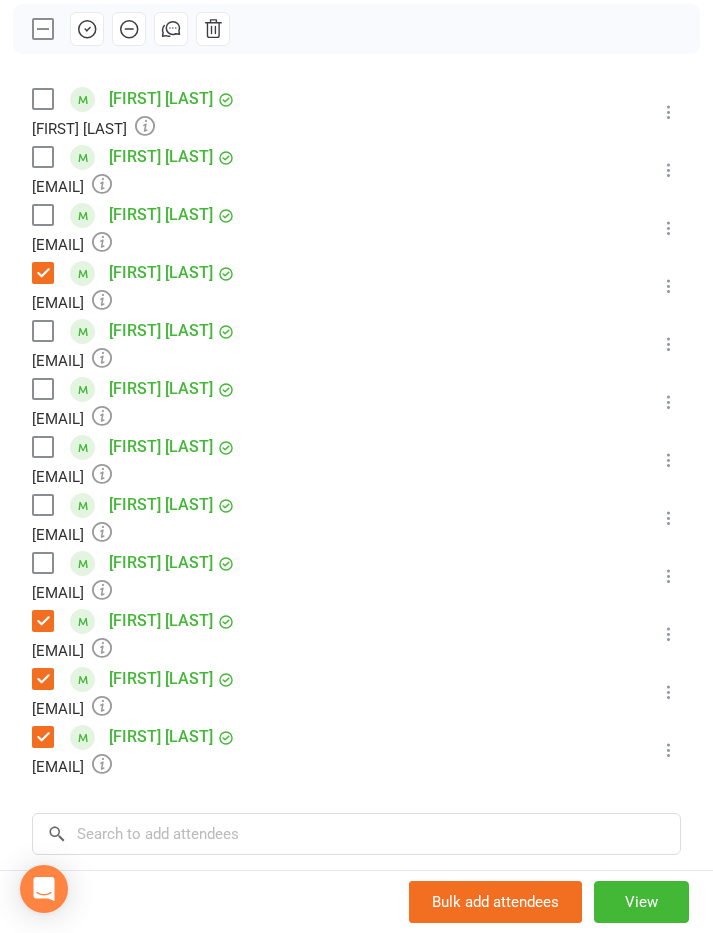 click at bounding box center (42, 389) 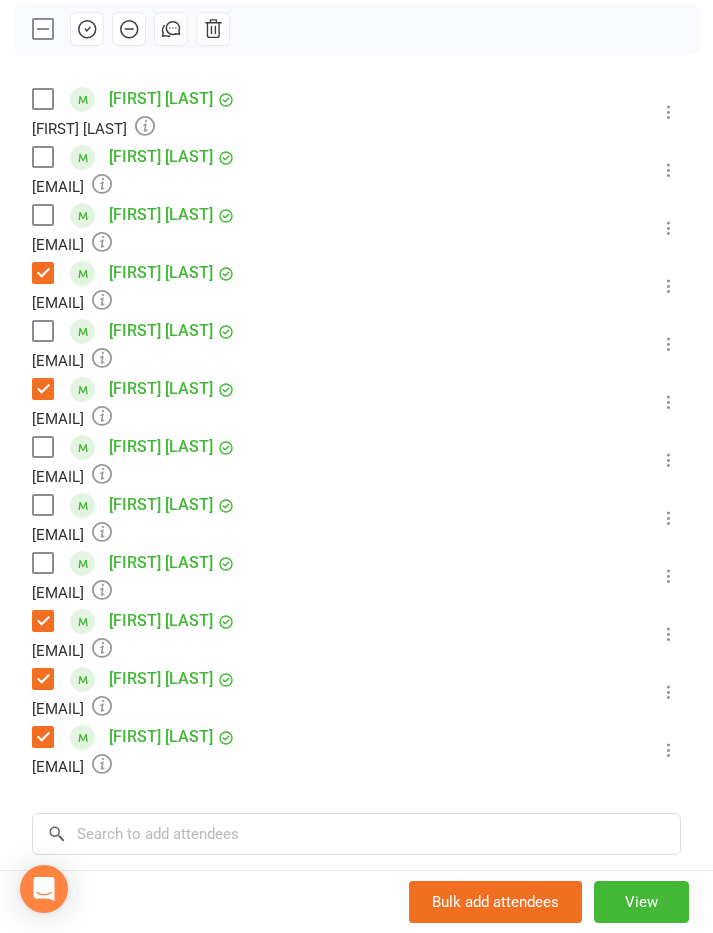click at bounding box center [42, 215] 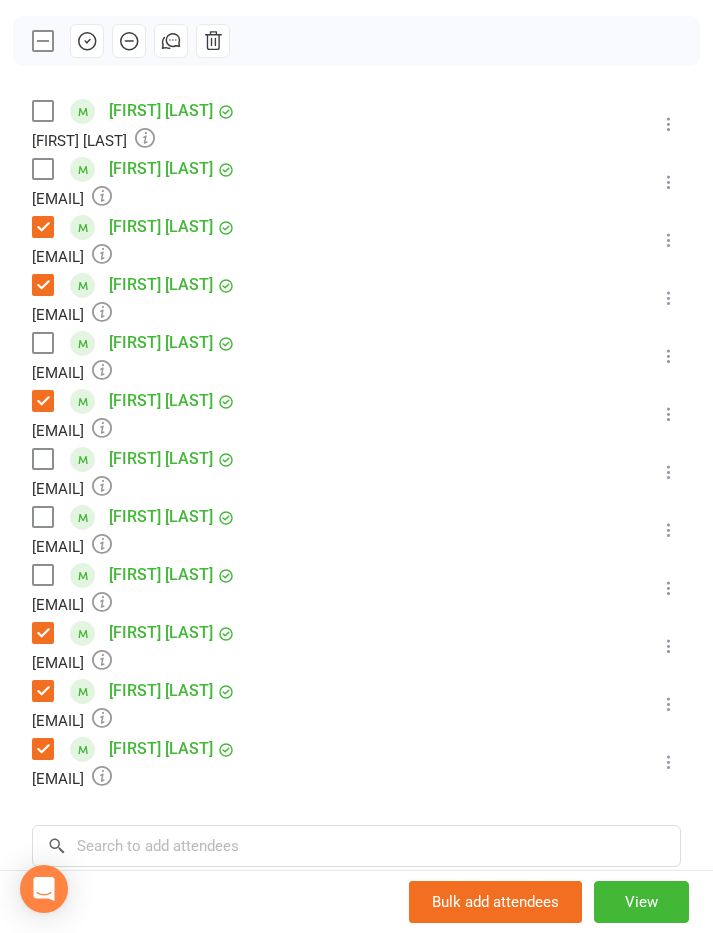 scroll, scrollTop: 364, scrollLeft: 0, axis: vertical 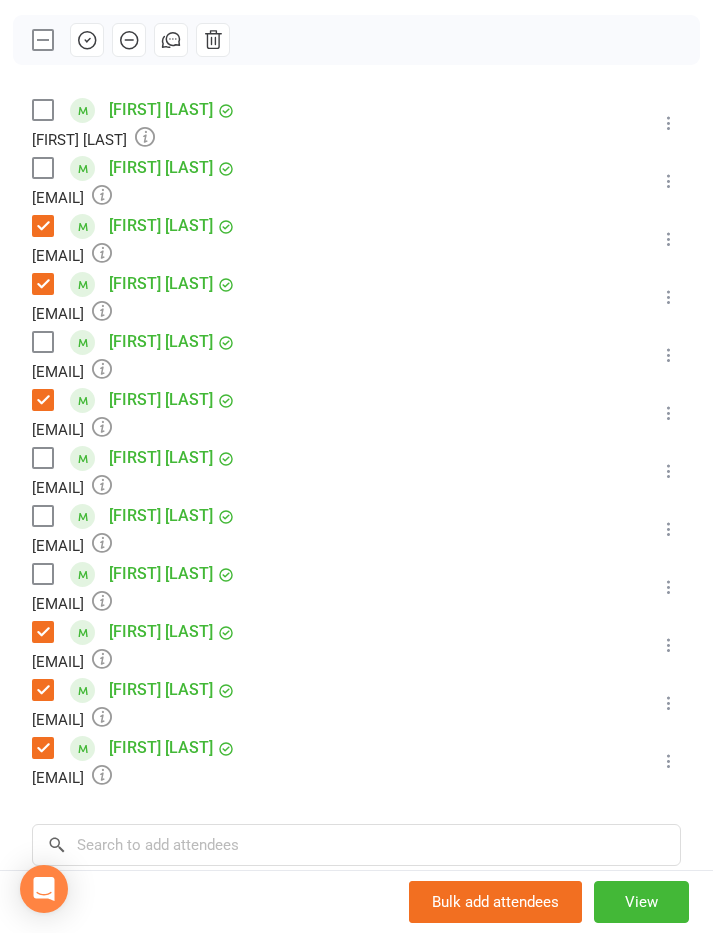 click at bounding box center (42, 342) 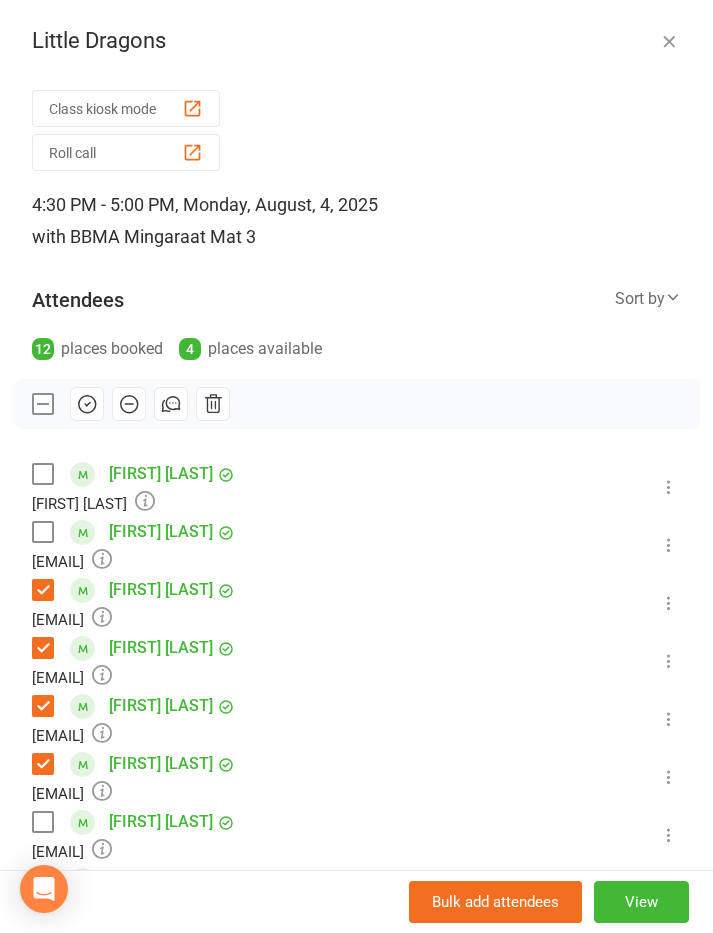 scroll, scrollTop: 0, scrollLeft: 0, axis: both 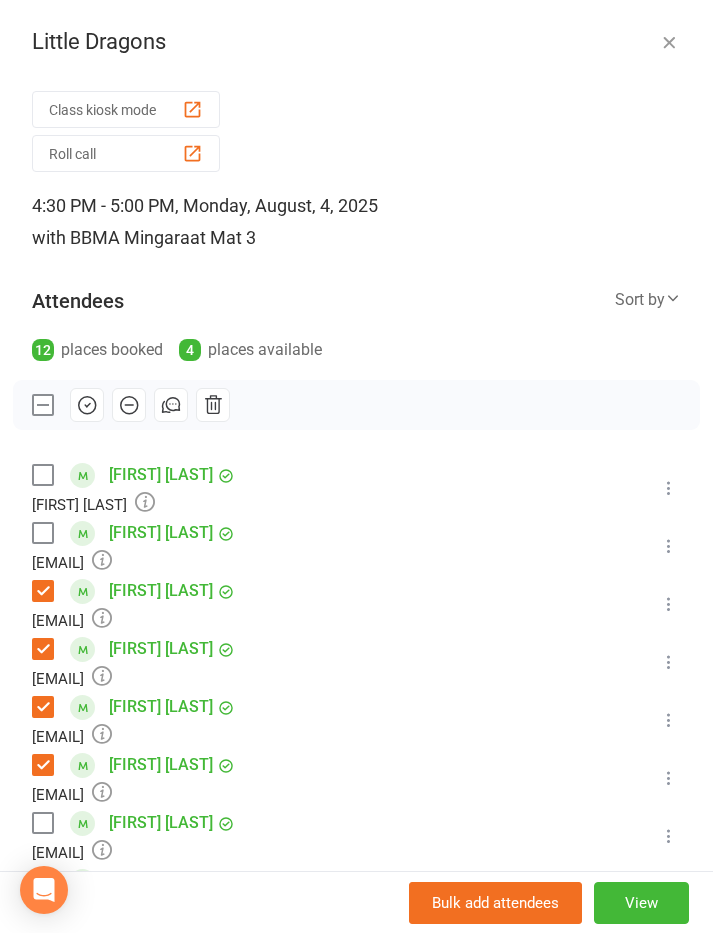 click 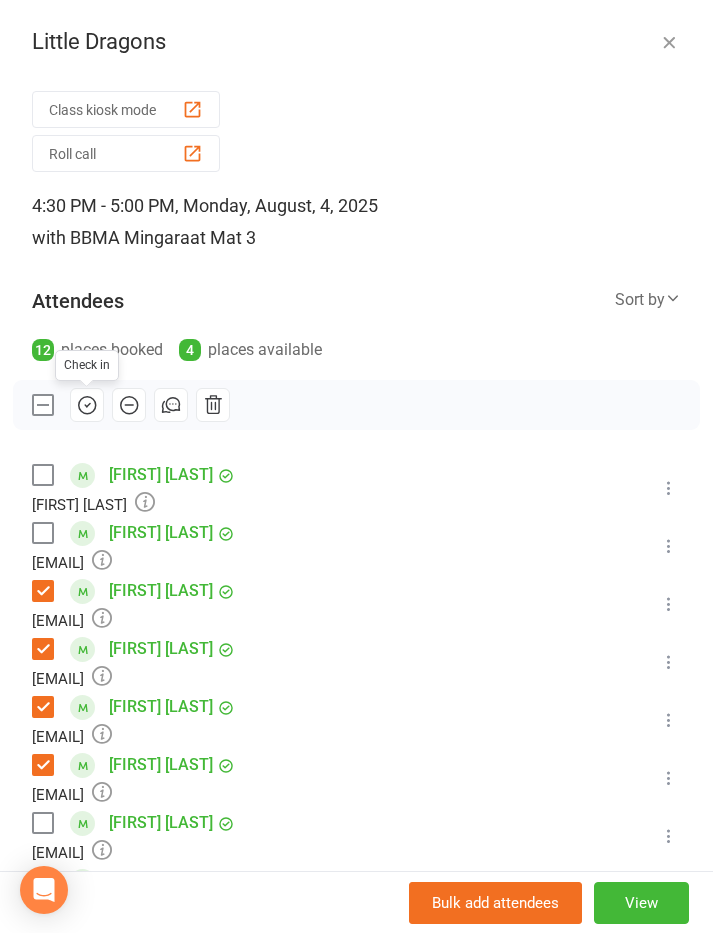 scroll, scrollTop: 1634, scrollLeft: 0, axis: vertical 